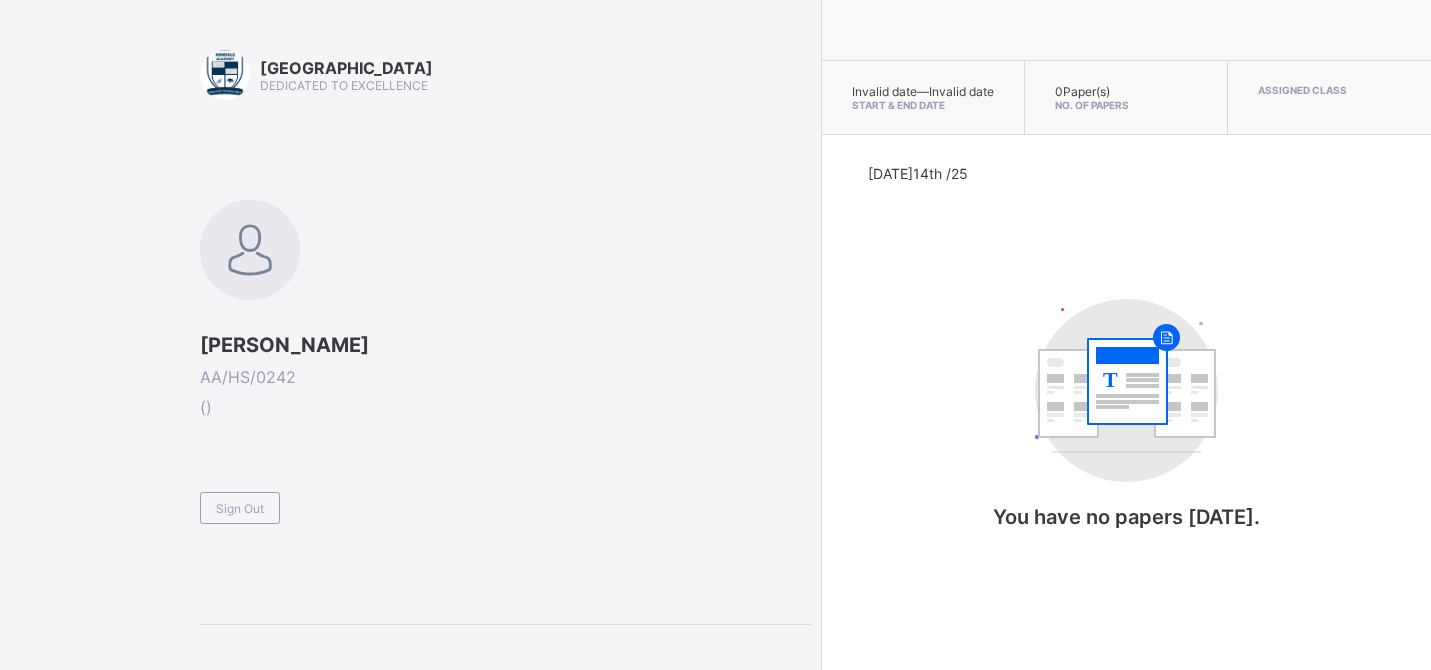 scroll, scrollTop: 0, scrollLeft: 0, axis: both 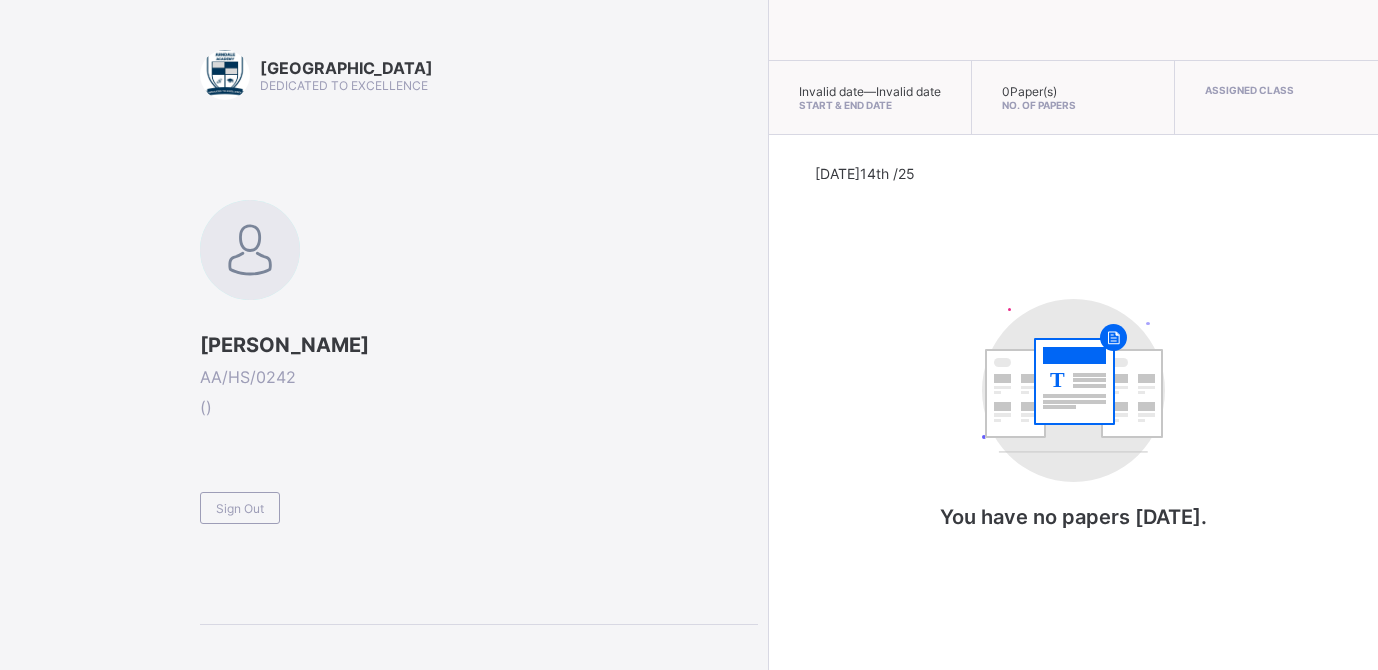 click on "Arndale Academy   DEDICATED TO EXCELLENCE [PERSON_NAME] AA/HS/0242  ( )  Sign Out" at bounding box center [379, 335] 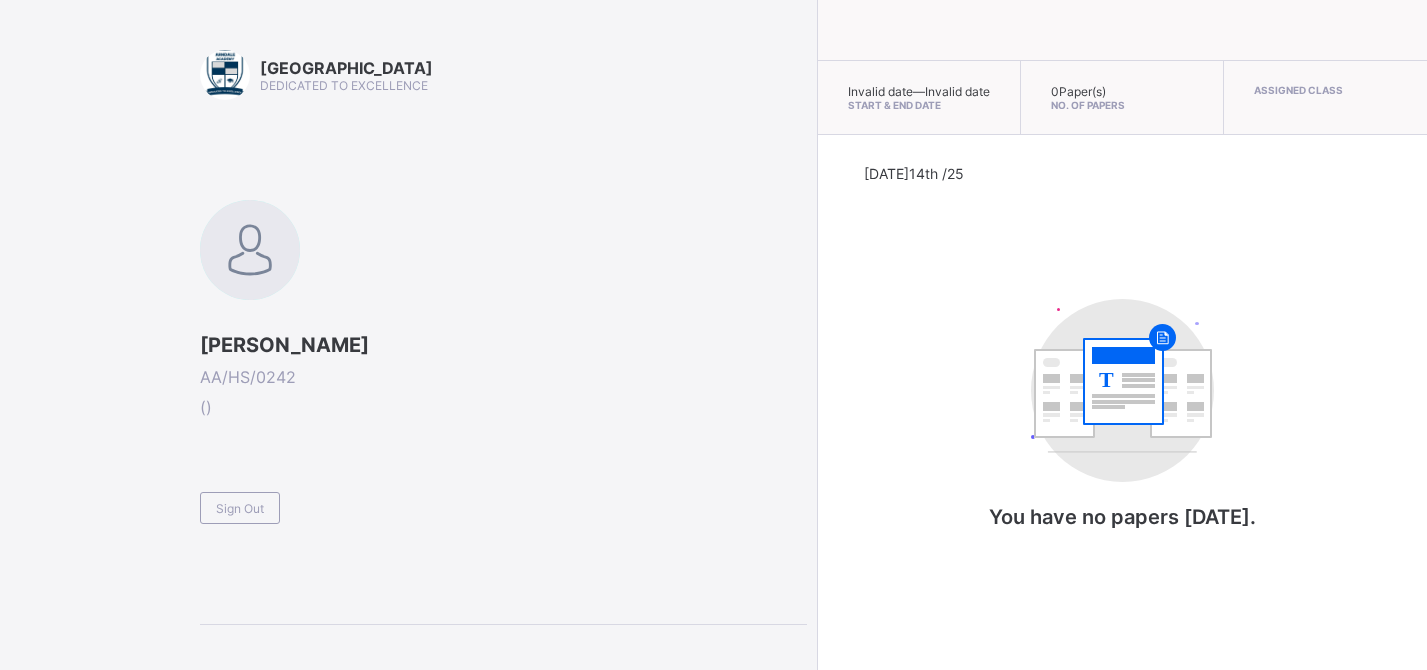 click on "Sign Out" at bounding box center (240, 508) 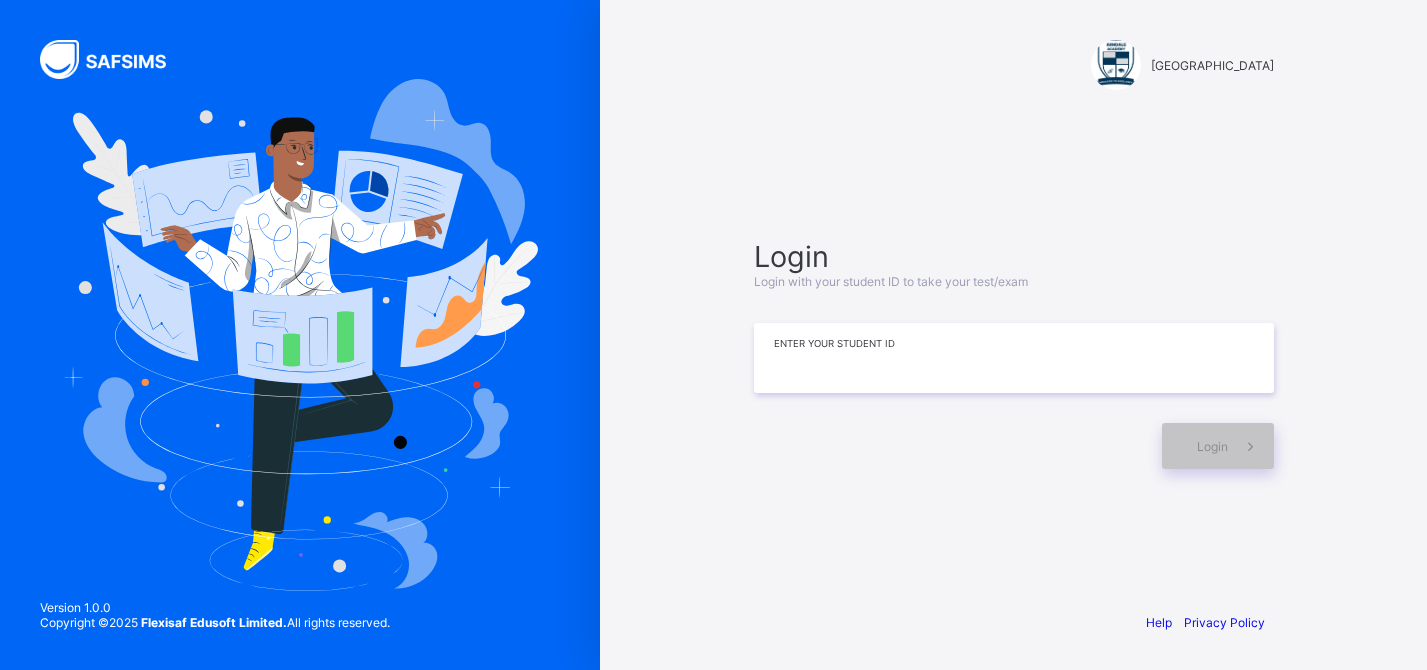 click at bounding box center [1014, 358] 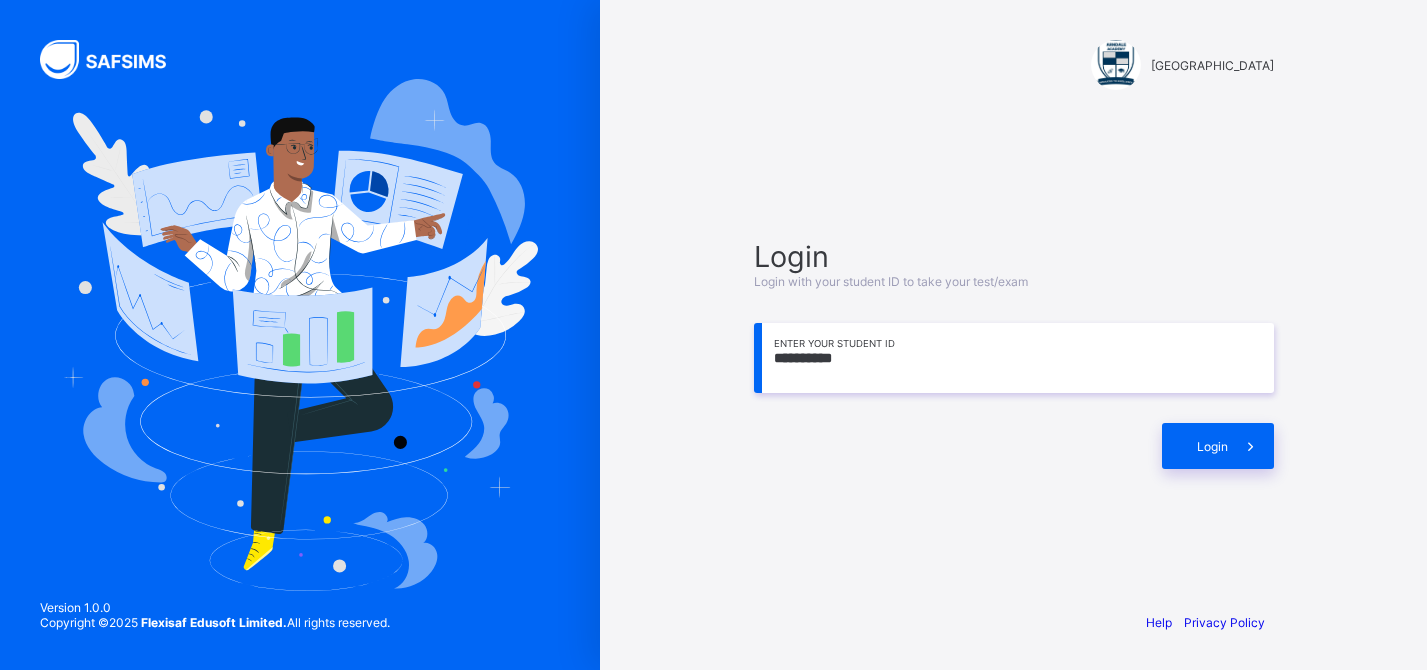 type on "**********" 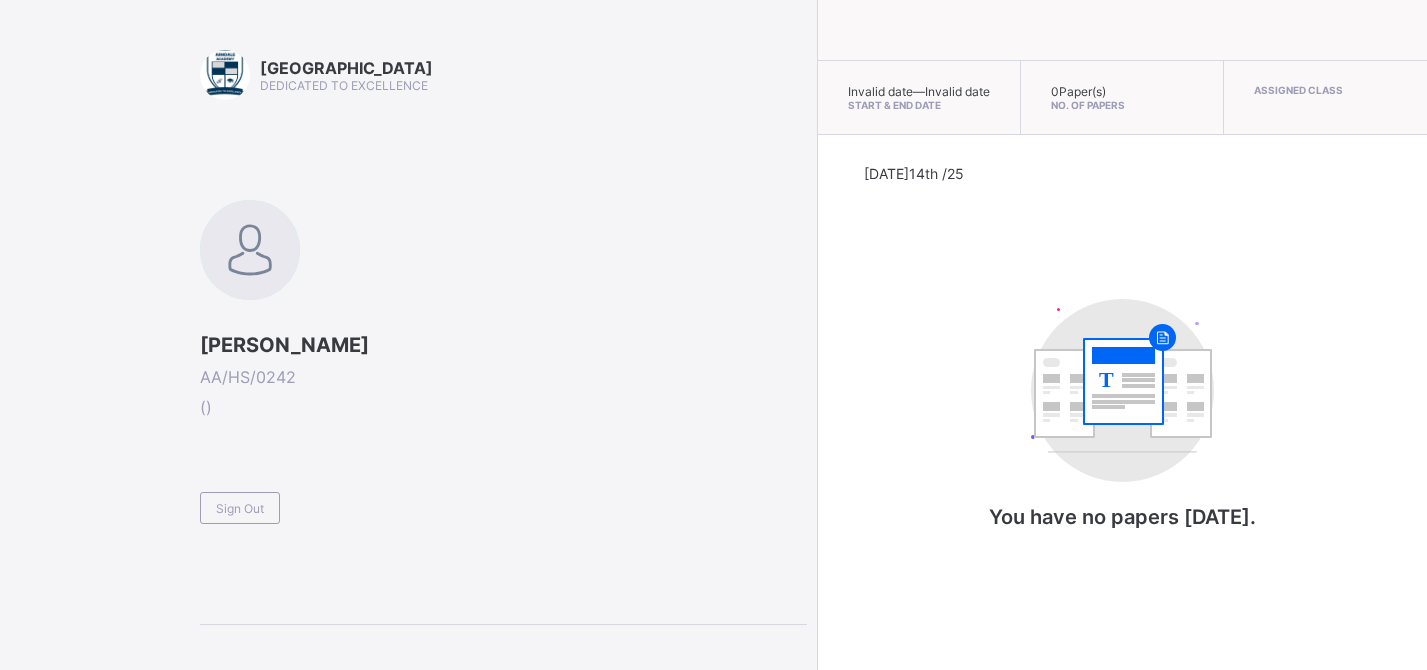 click 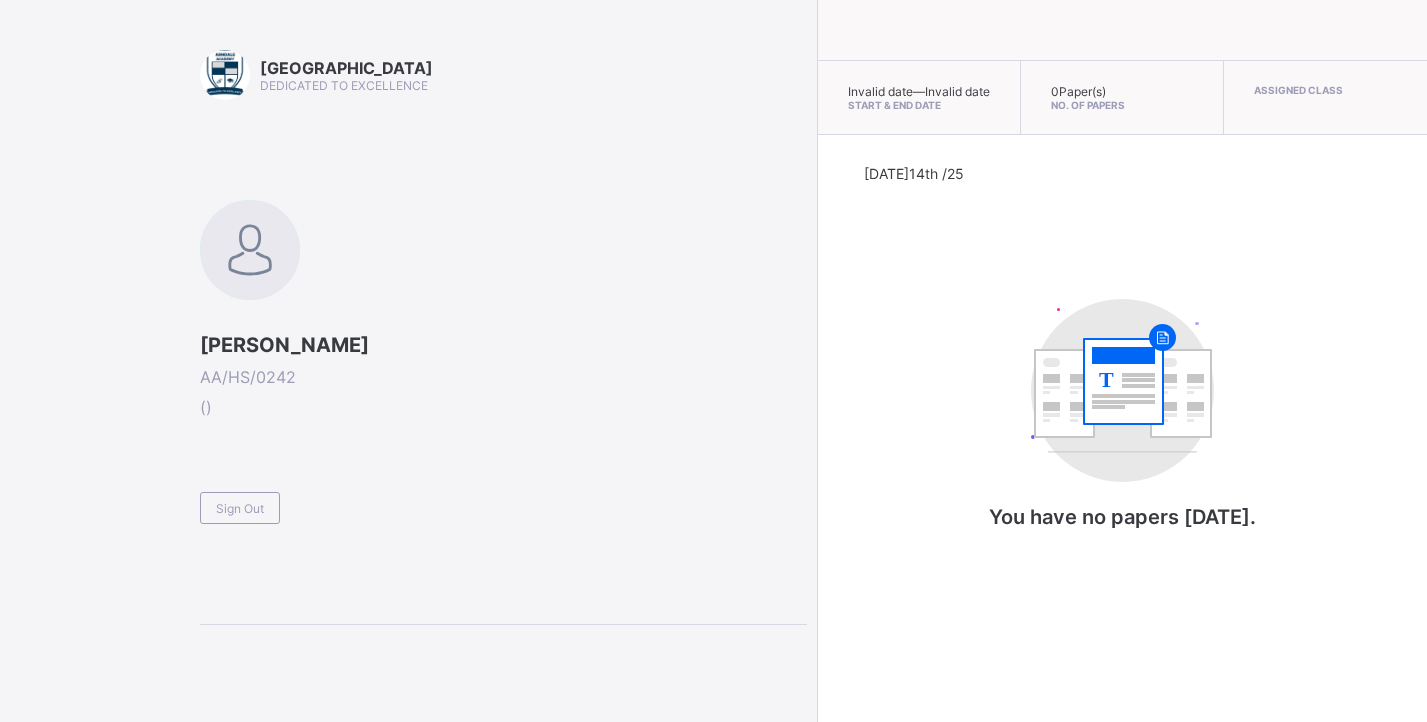 drag, startPoint x: 1408, startPoint y: 400, endPoint x: 1394, endPoint y: 425, distance: 28.653097 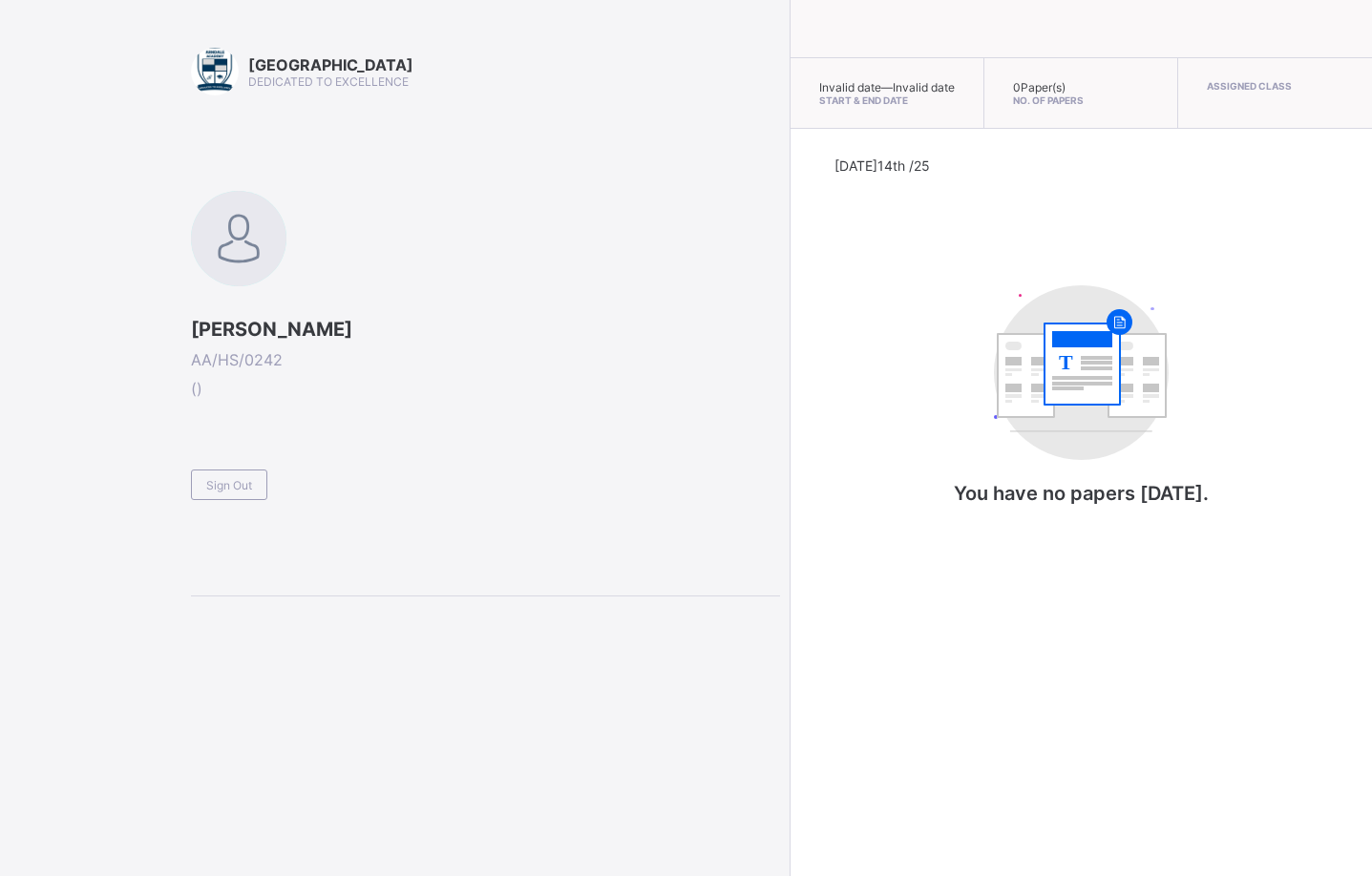 click on "Arndale Academy   DEDICATED TO EXCELLENCE YUSUF  HALIMA AA/HS/0242  ( )  Sign Out  Invalid date  —  Invalid date Start & End Date   0  Paper(s)  No. of Papers     Assigned Class Today  14th /25 T You have no papers today. New Update Available Hello there, You can install SAFSIMS on your device for easier access. Dismiss Update app" at bounding box center [686, 438] 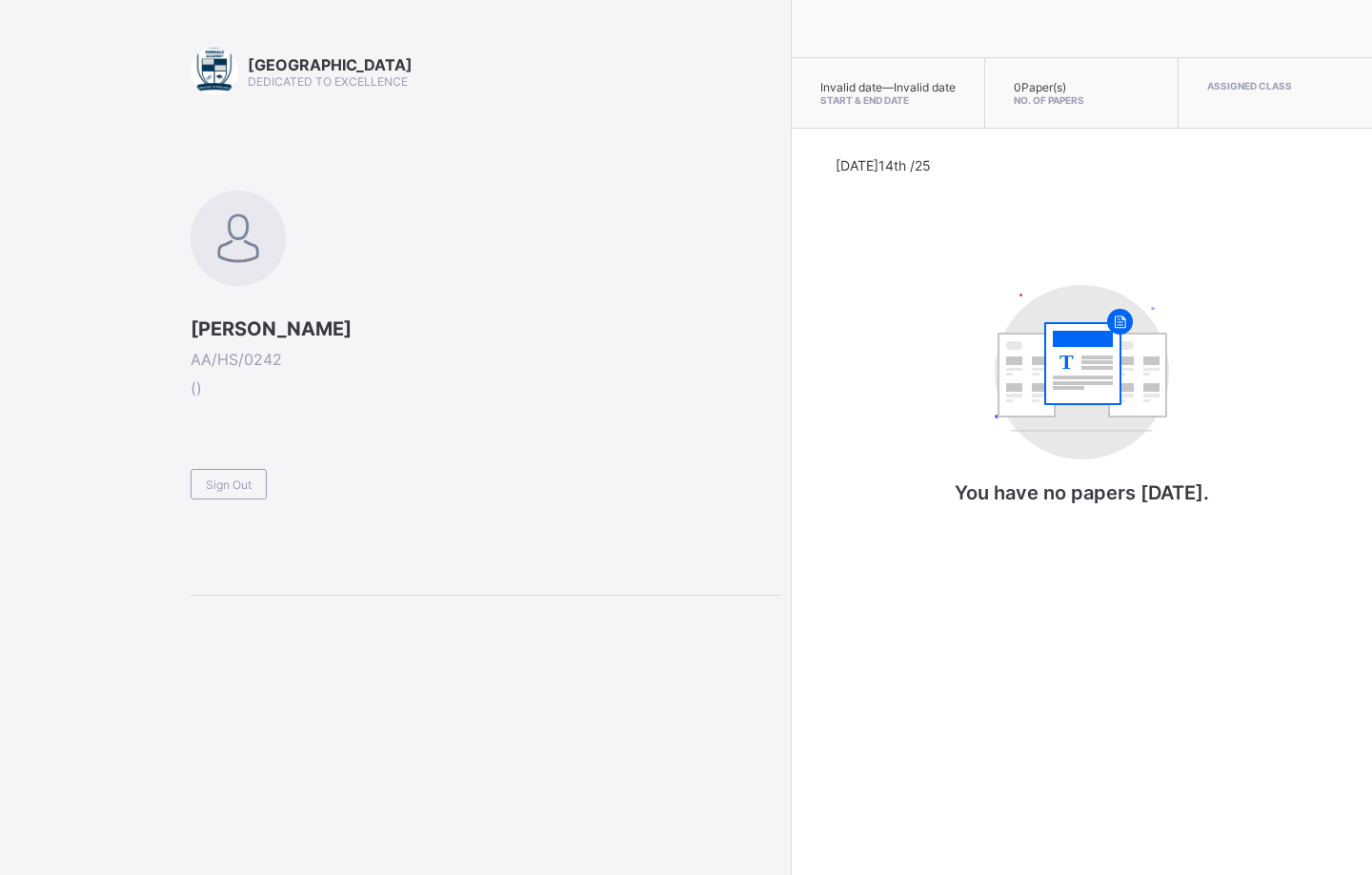 click on "Sign Out" at bounding box center [229, 484] 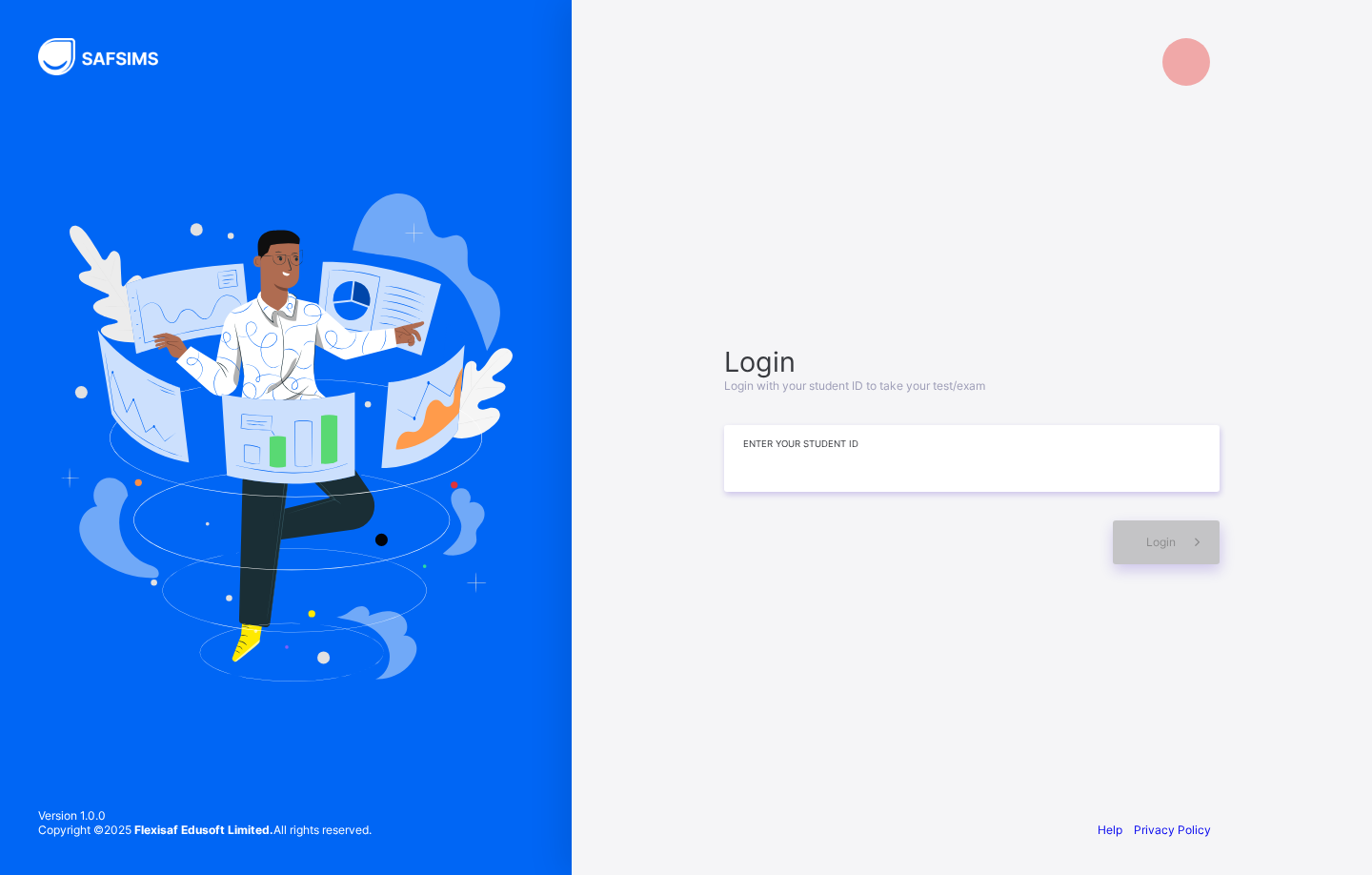 click at bounding box center (972, 458) 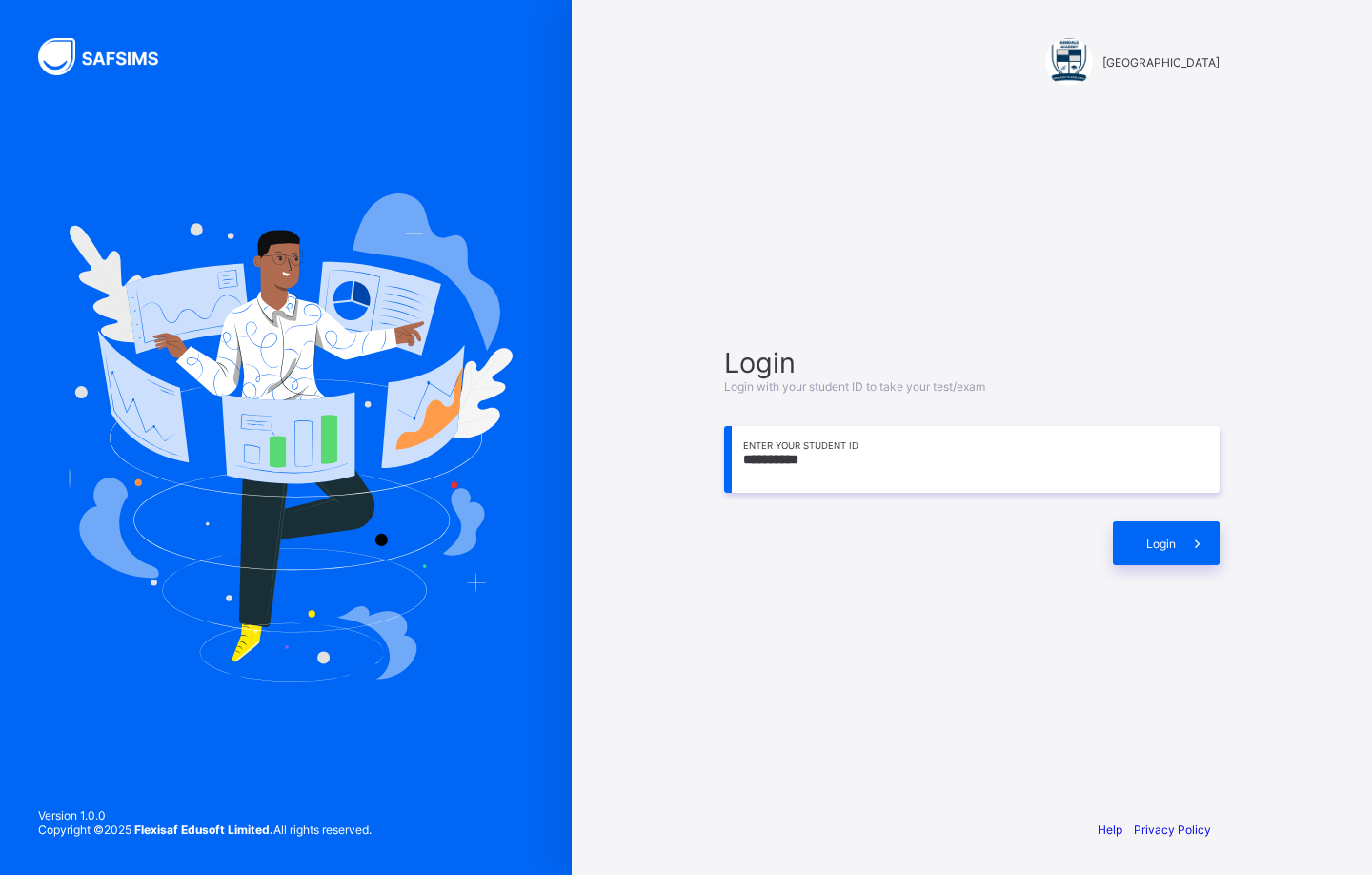 type on "**********" 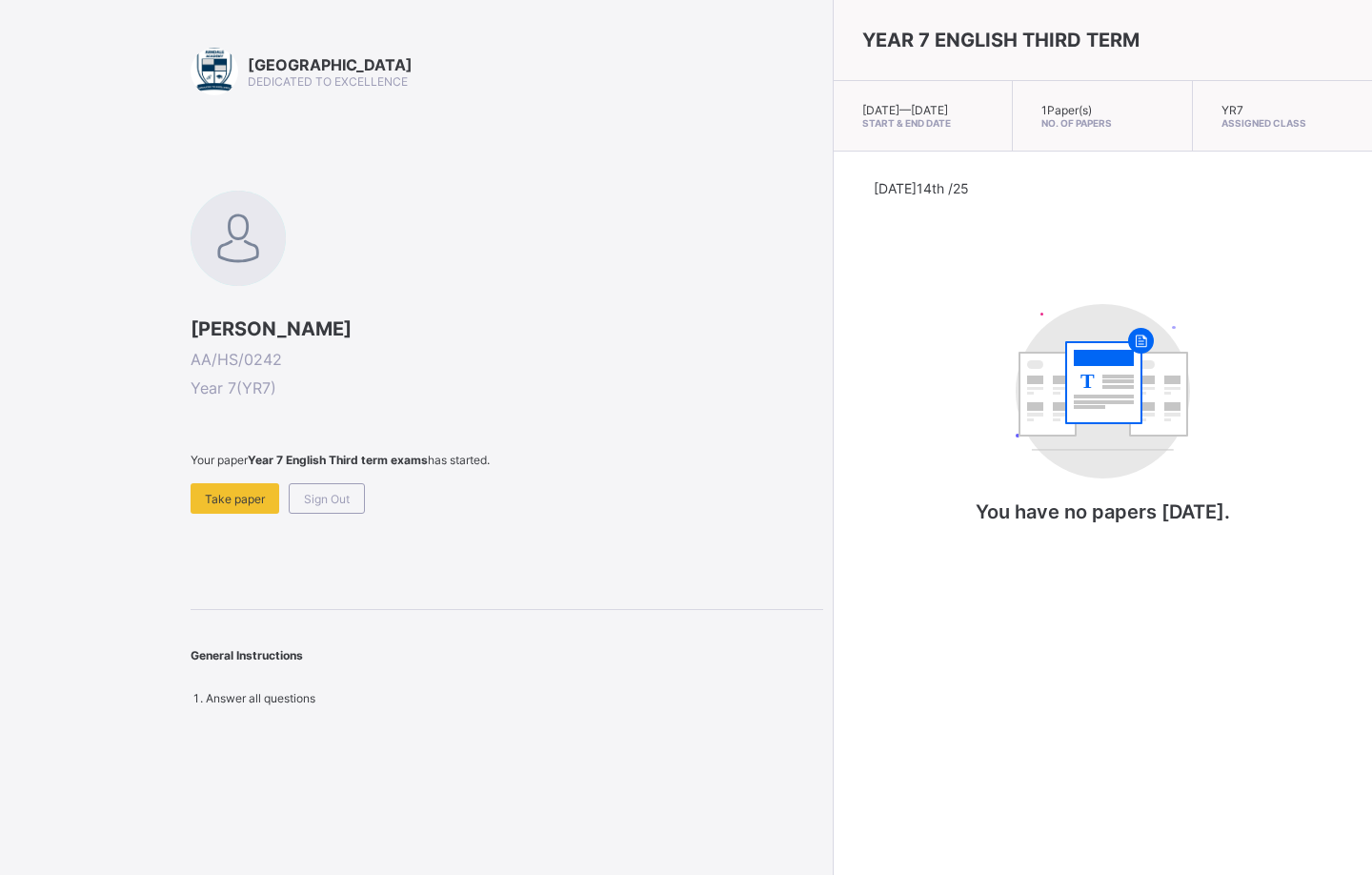 click on "Take paper" at bounding box center (234, 499) 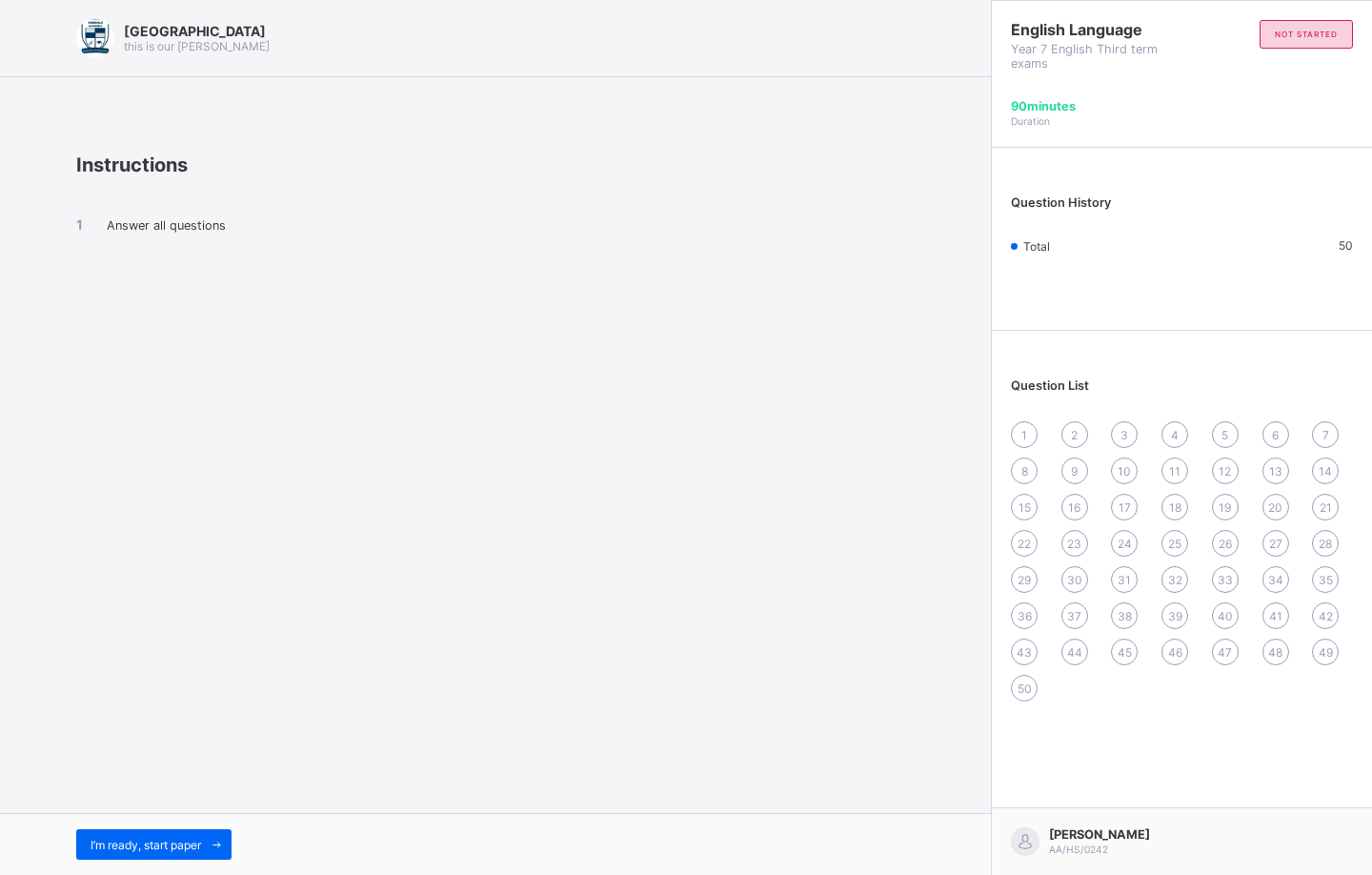 drag, startPoint x: 668, startPoint y: 348, endPoint x: 677, endPoint y: 356, distance: 12.041595 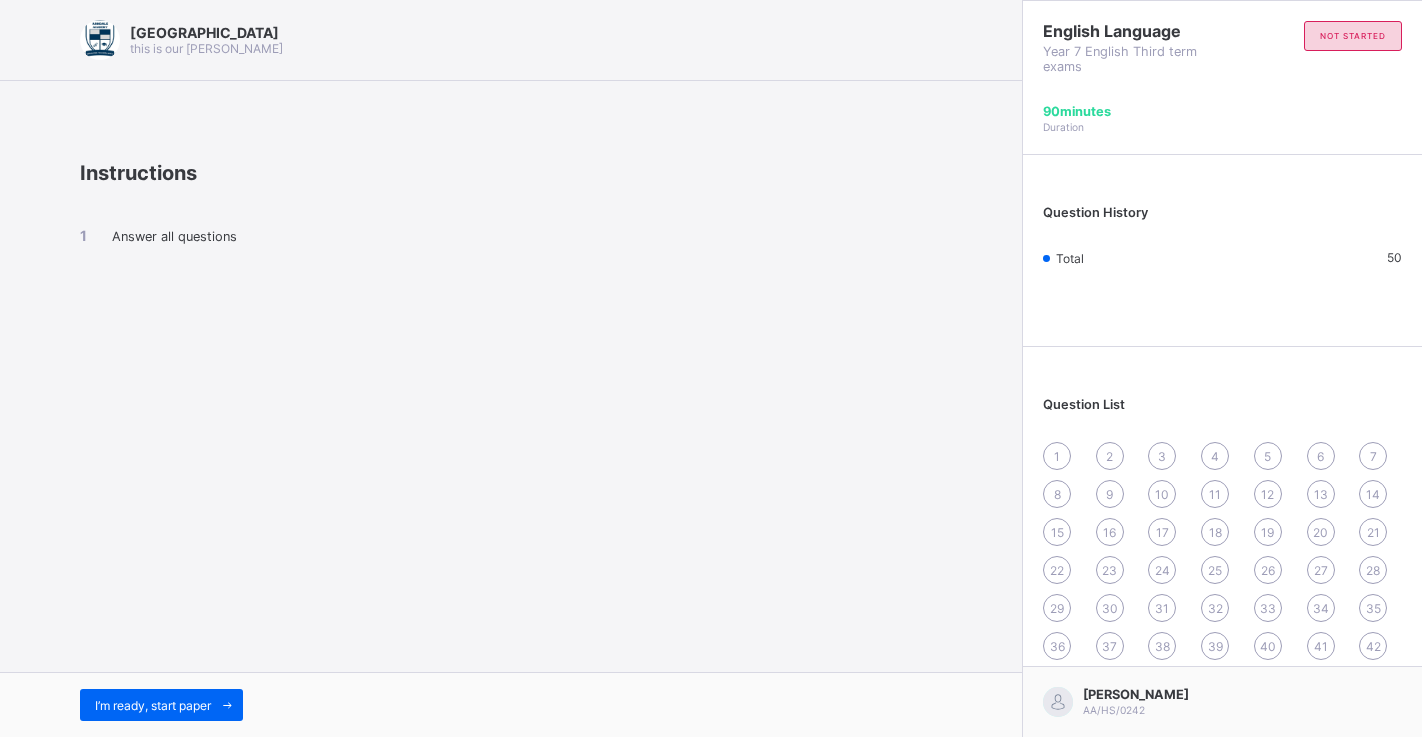 click on "I’m ready, start paper" at bounding box center [153, 705] 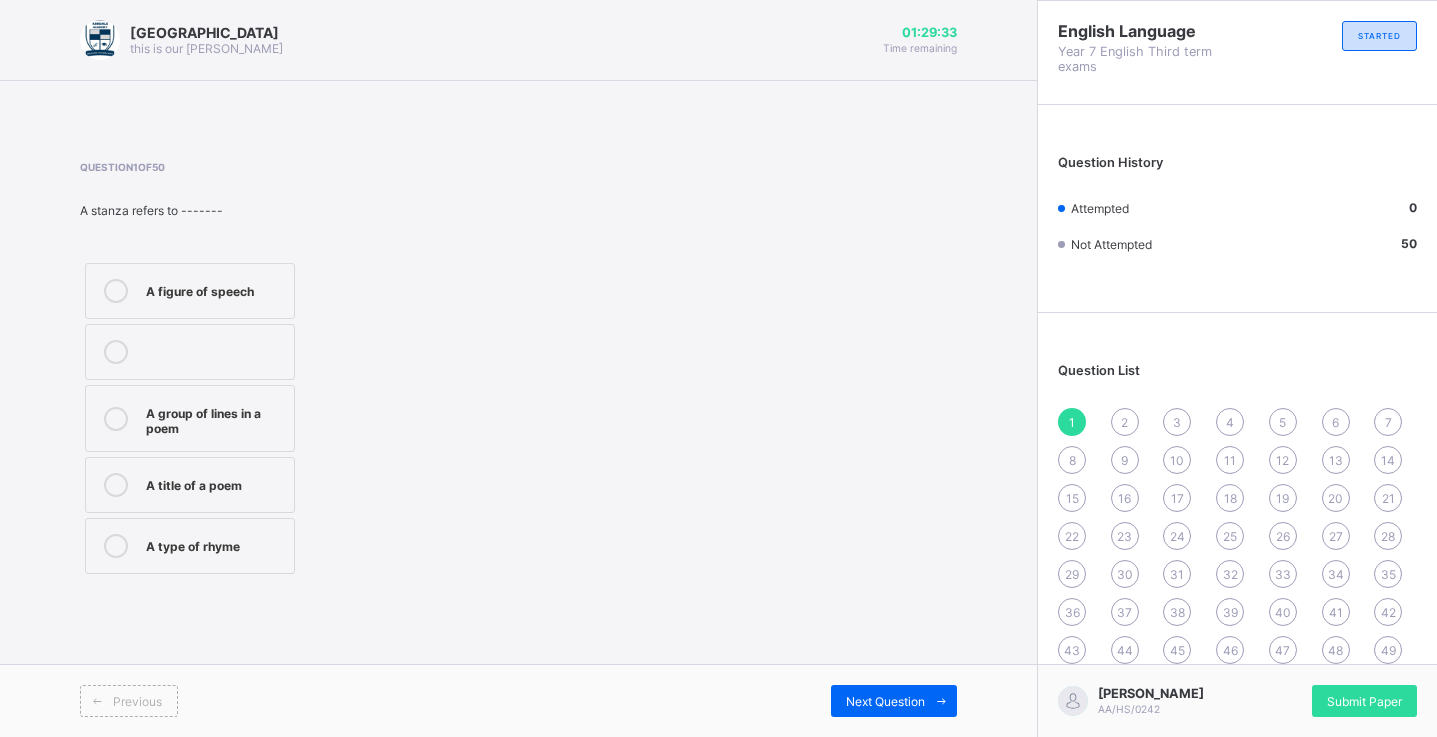 click on "A type of rhyme" at bounding box center (215, 544) 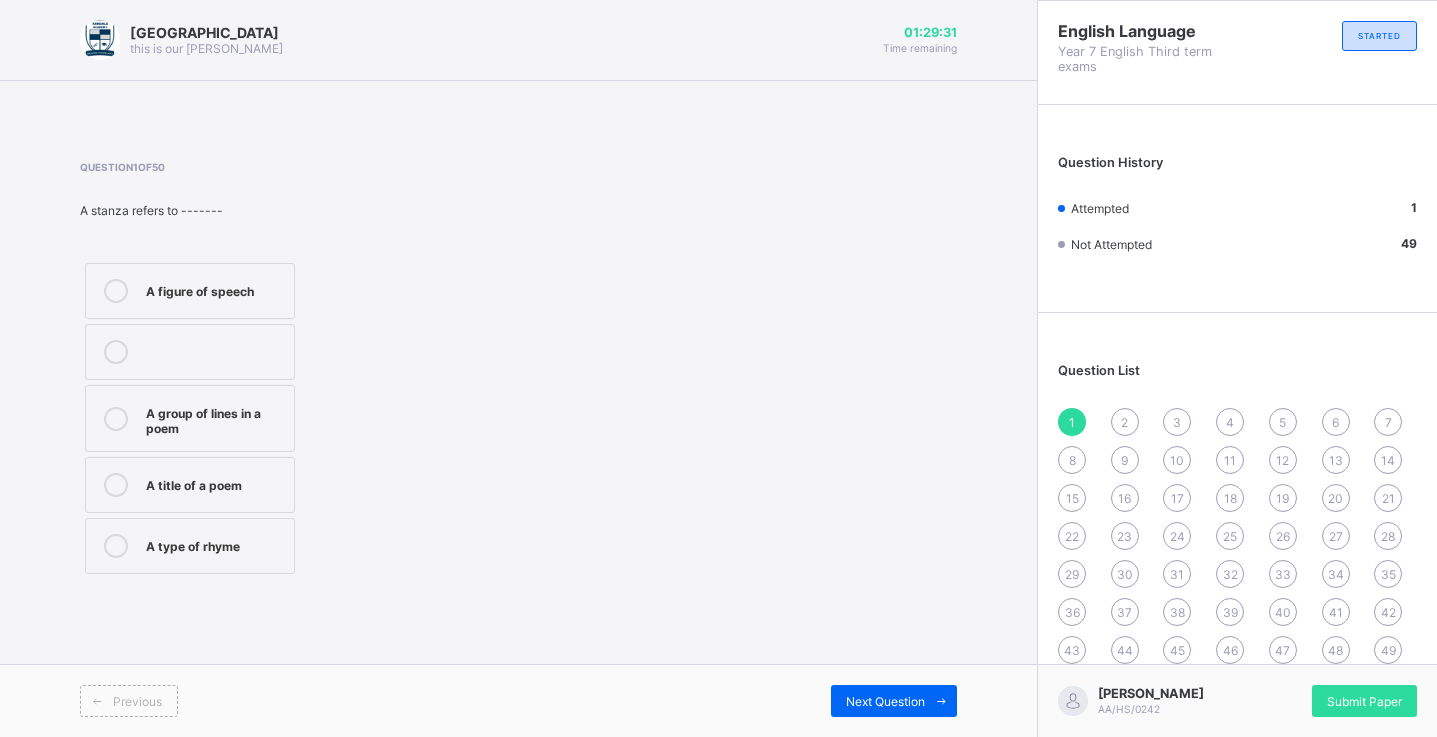 click on "Next Question" at bounding box center [885, 701] 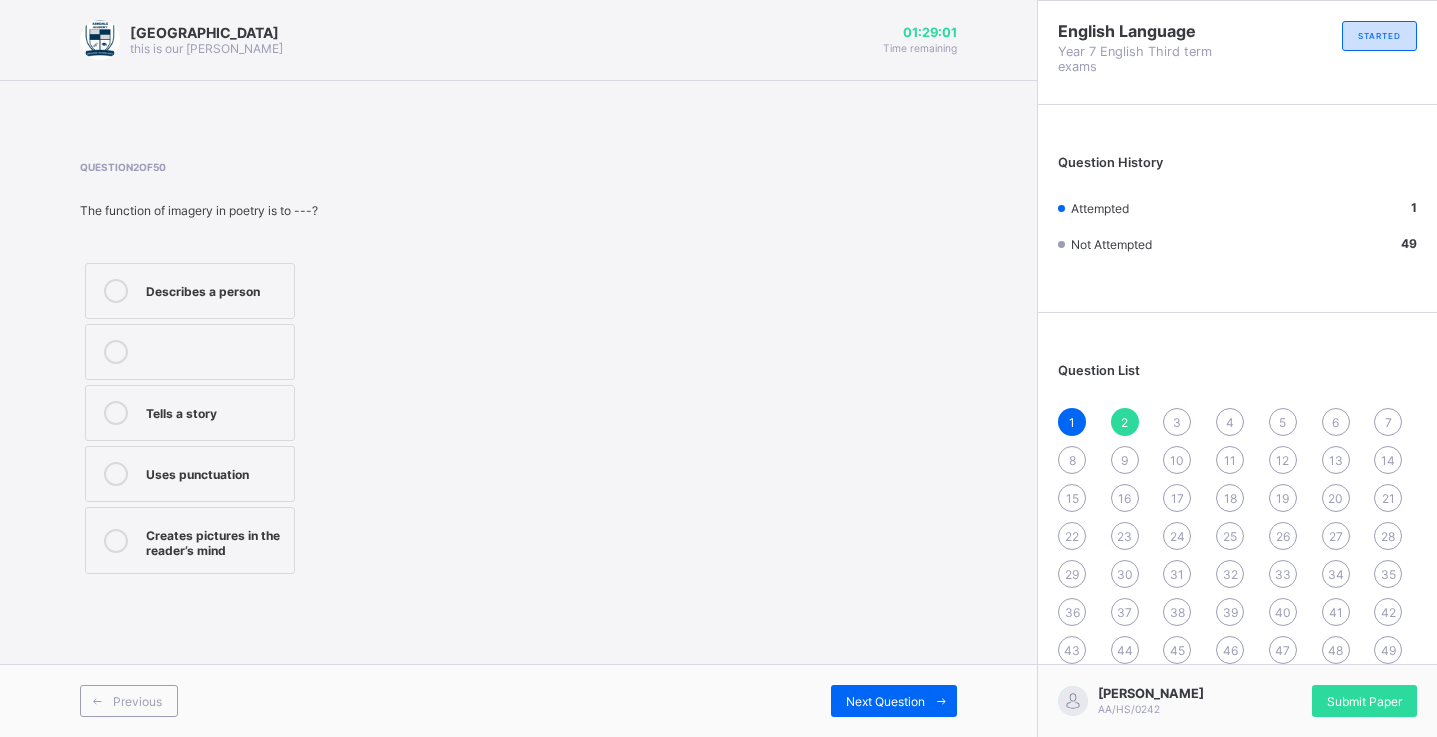 click at bounding box center (116, 291) 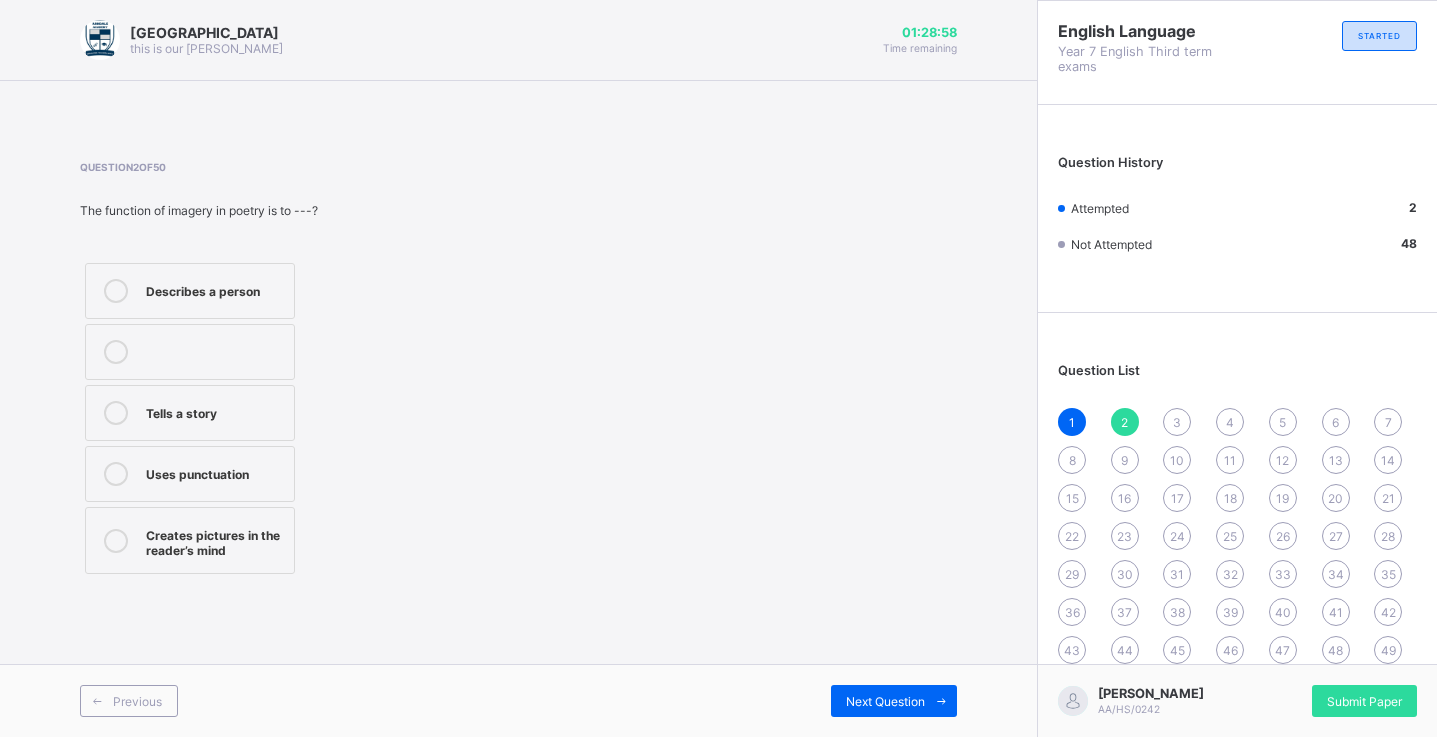 click on "Creates pictures in the reader’s mind" at bounding box center [190, 540] 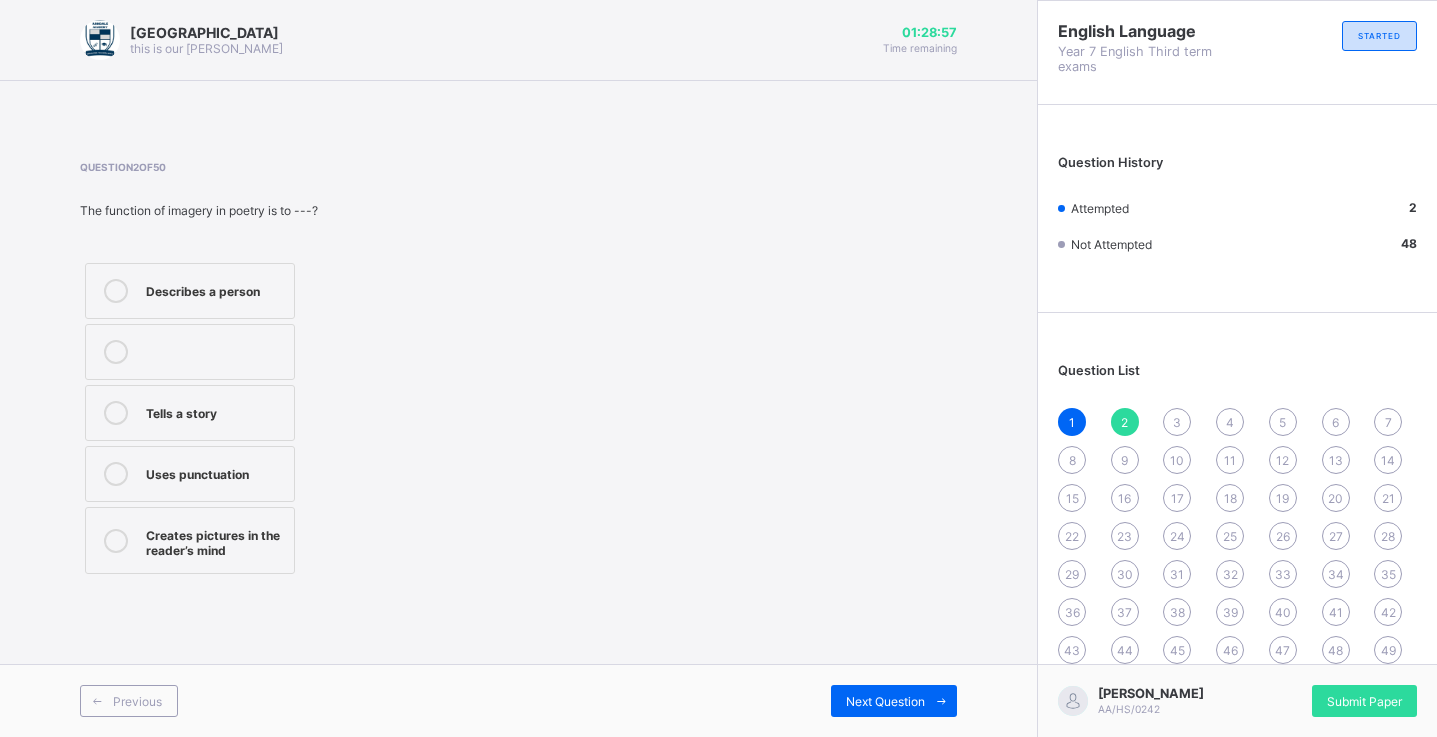 click on "Next Question" at bounding box center (885, 701) 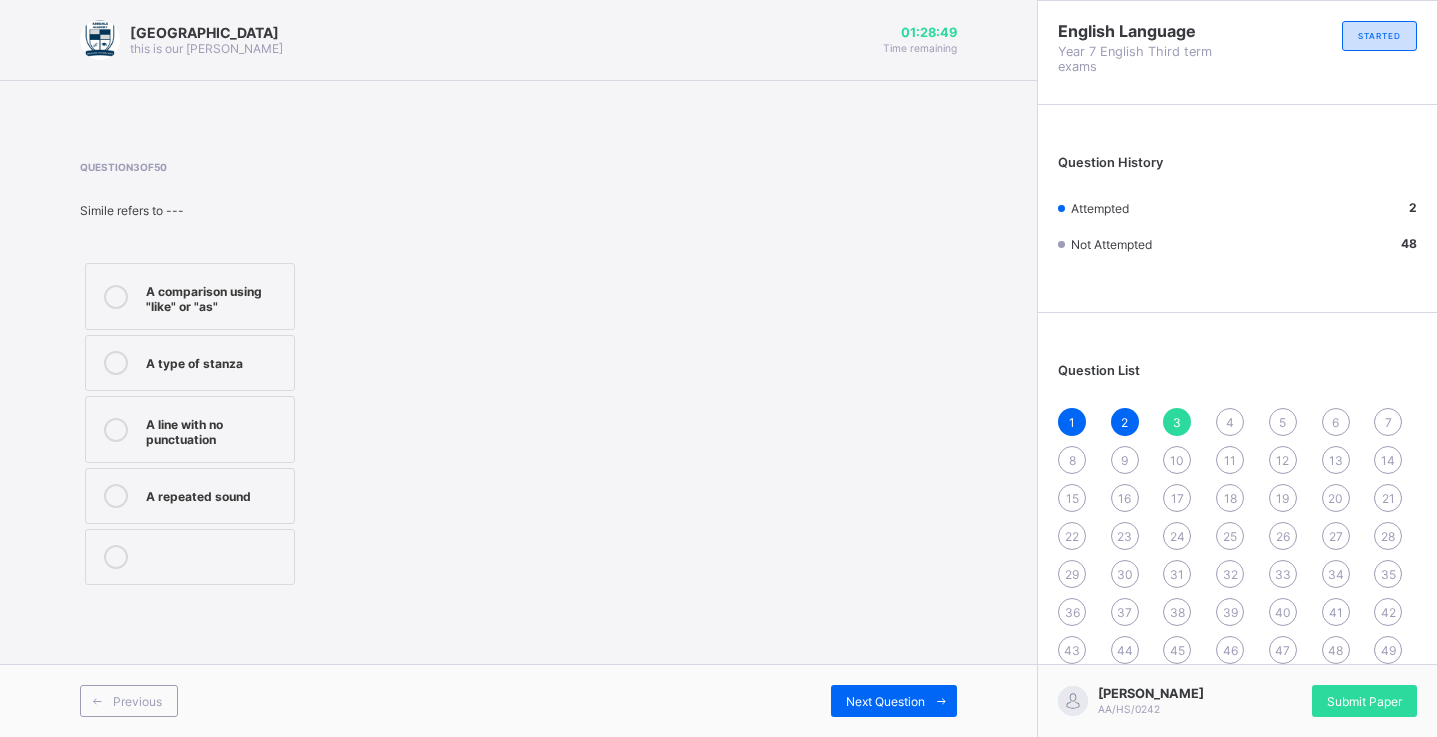 click on "A comparison using "like" or "as"" at bounding box center [215, 296] 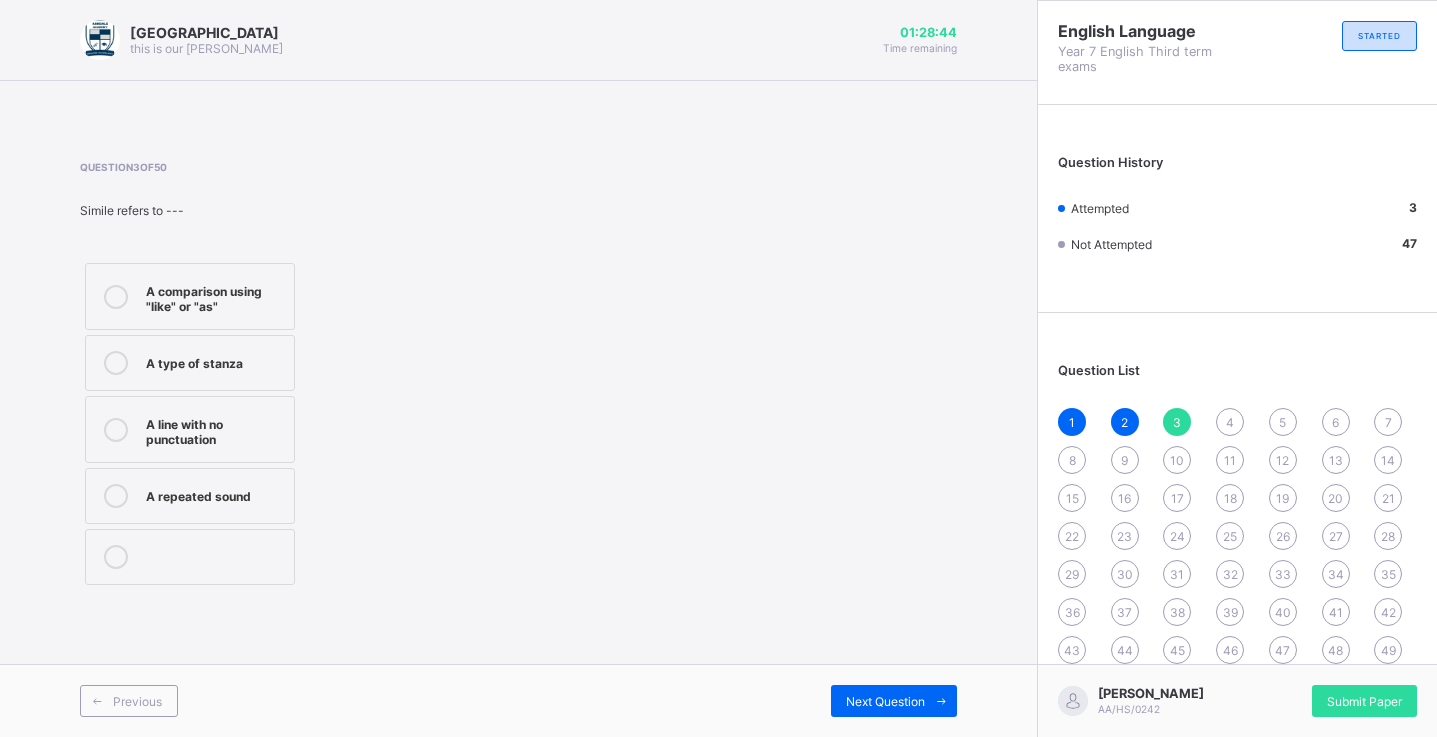 click on "Next Question" at bounding box center [894, 701] 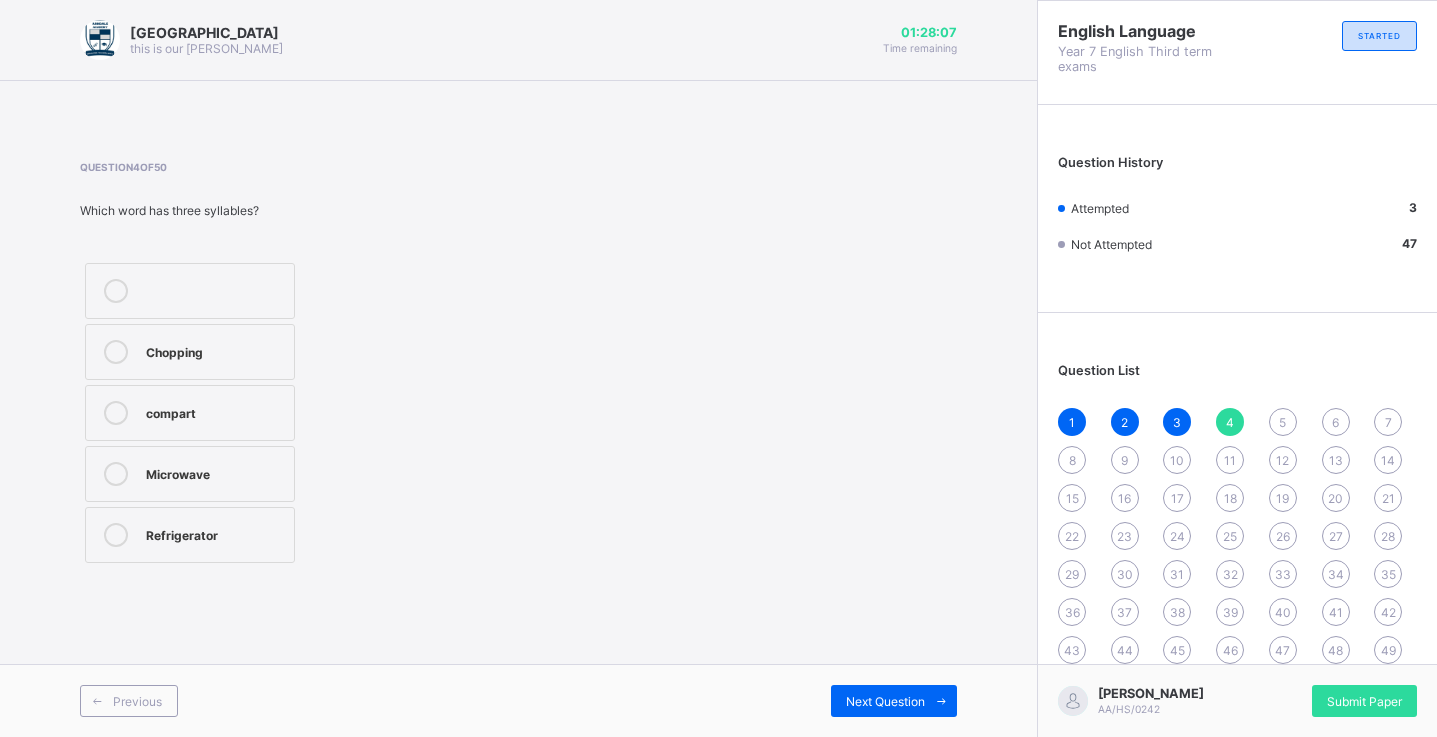 click on "Refrigerator" at bounding box center [190, 535] 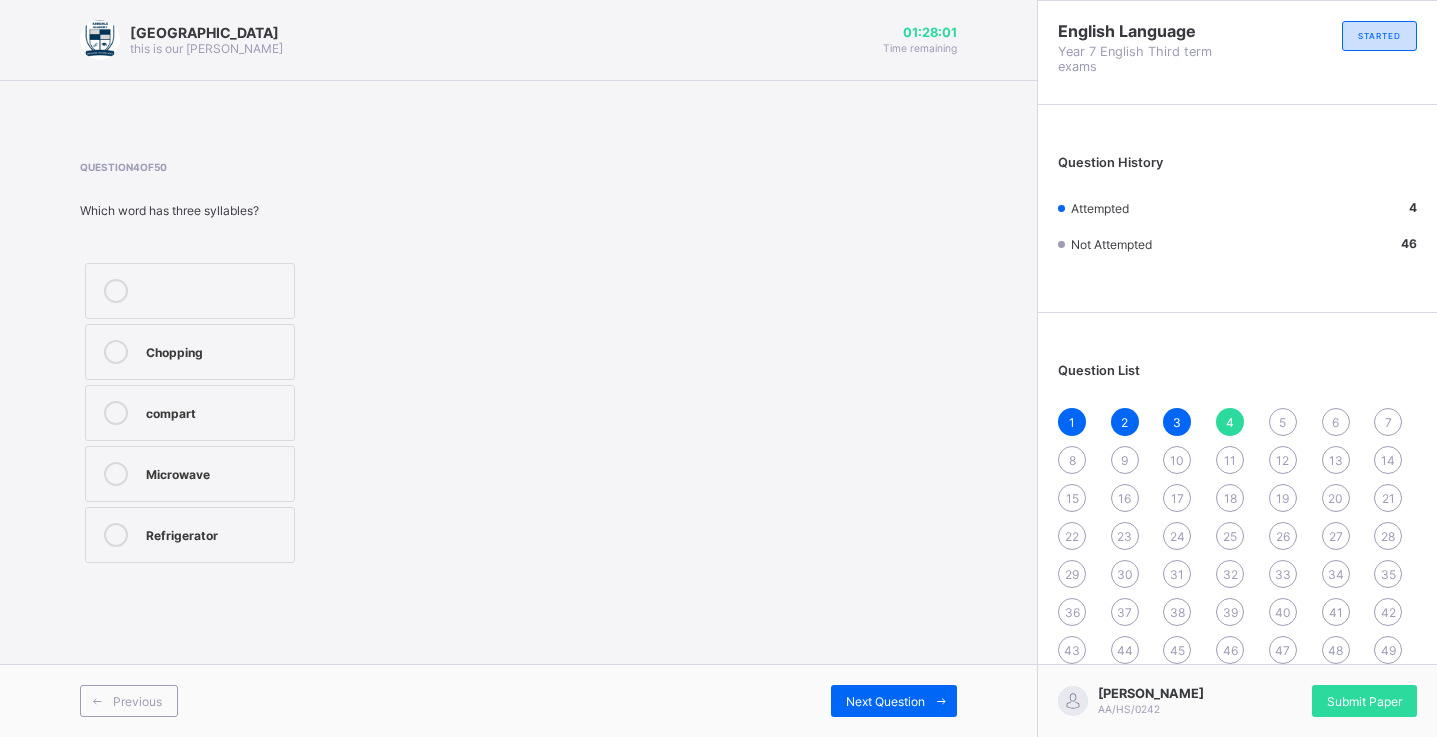 click at bounding box center (941, 701) 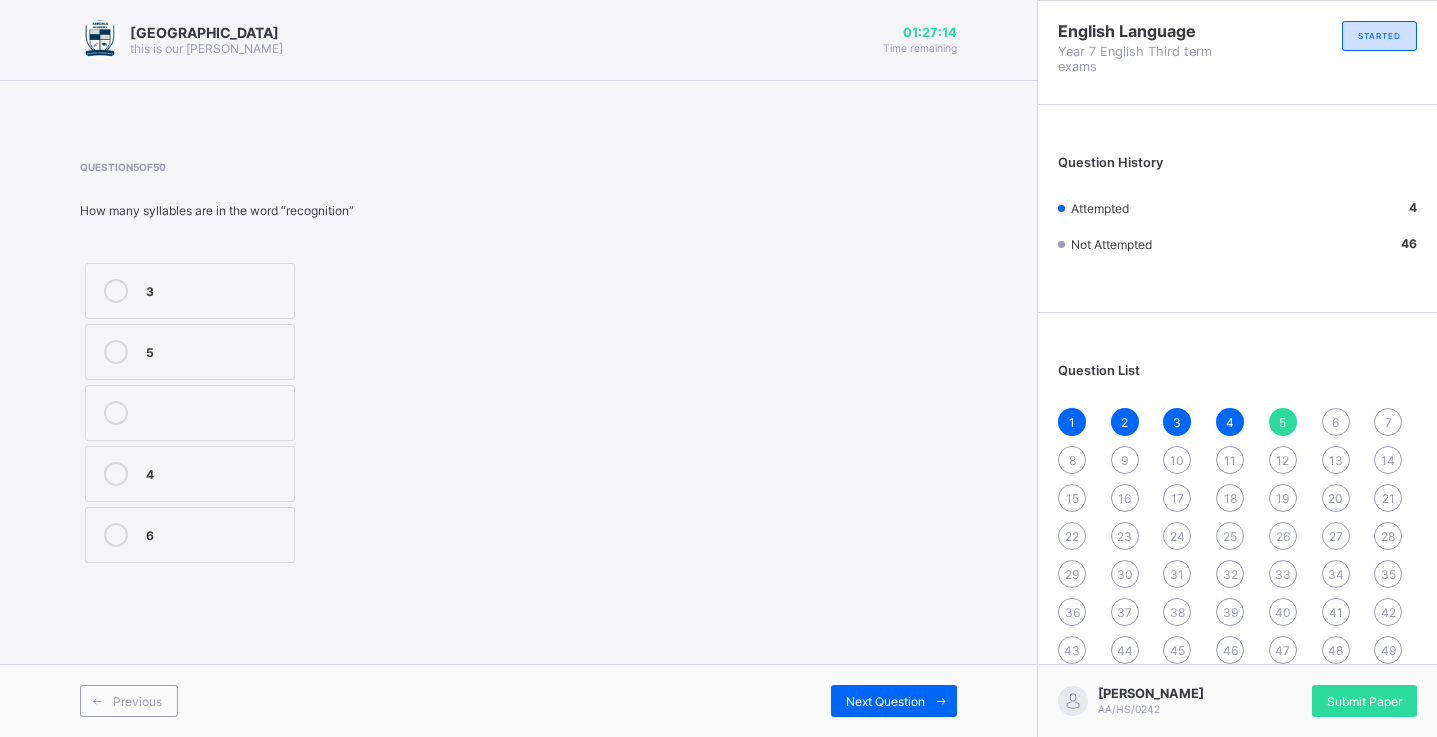 click on "4" at bounding box center [215, 472] 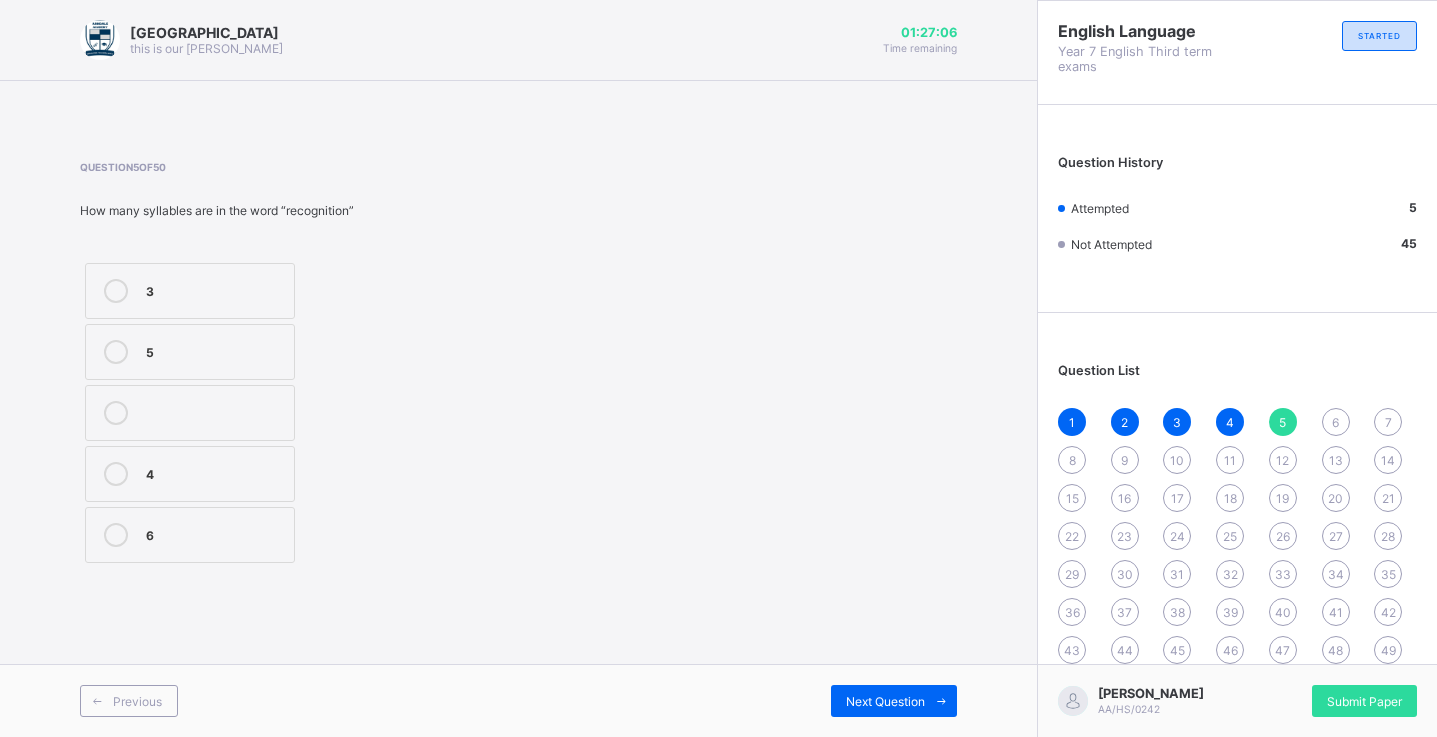 click on "Next Question" at bounding box center (894, 701) 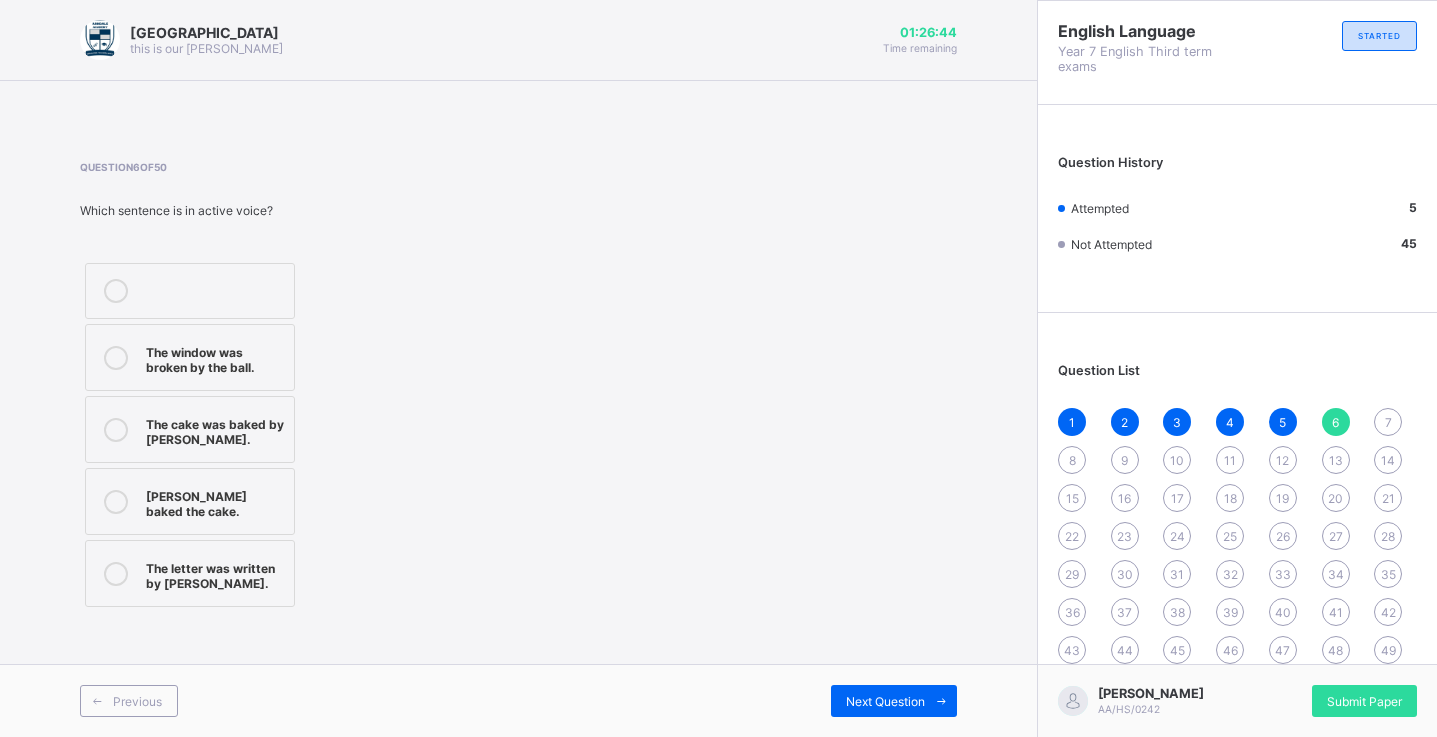 click at bounding box center [116, 430] 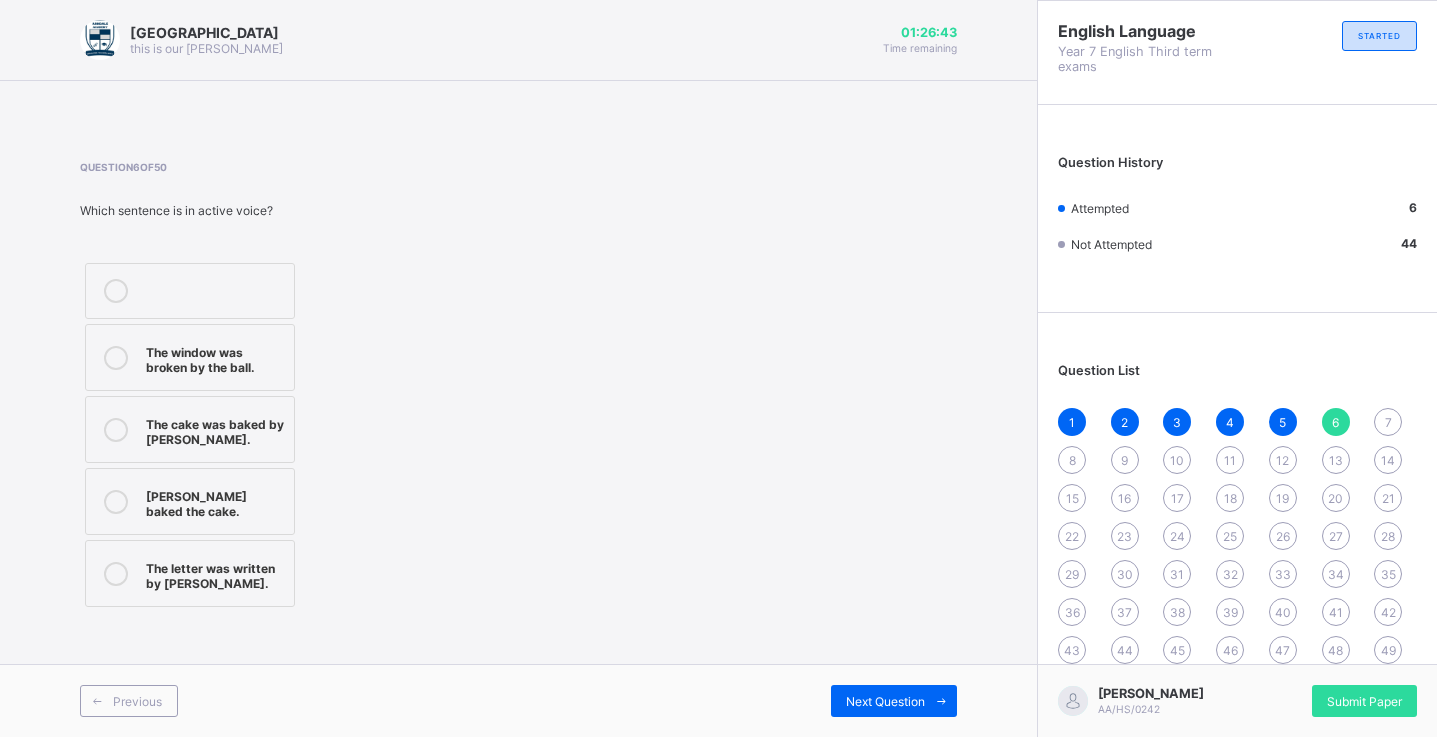 click at bounding box center (116, 502) 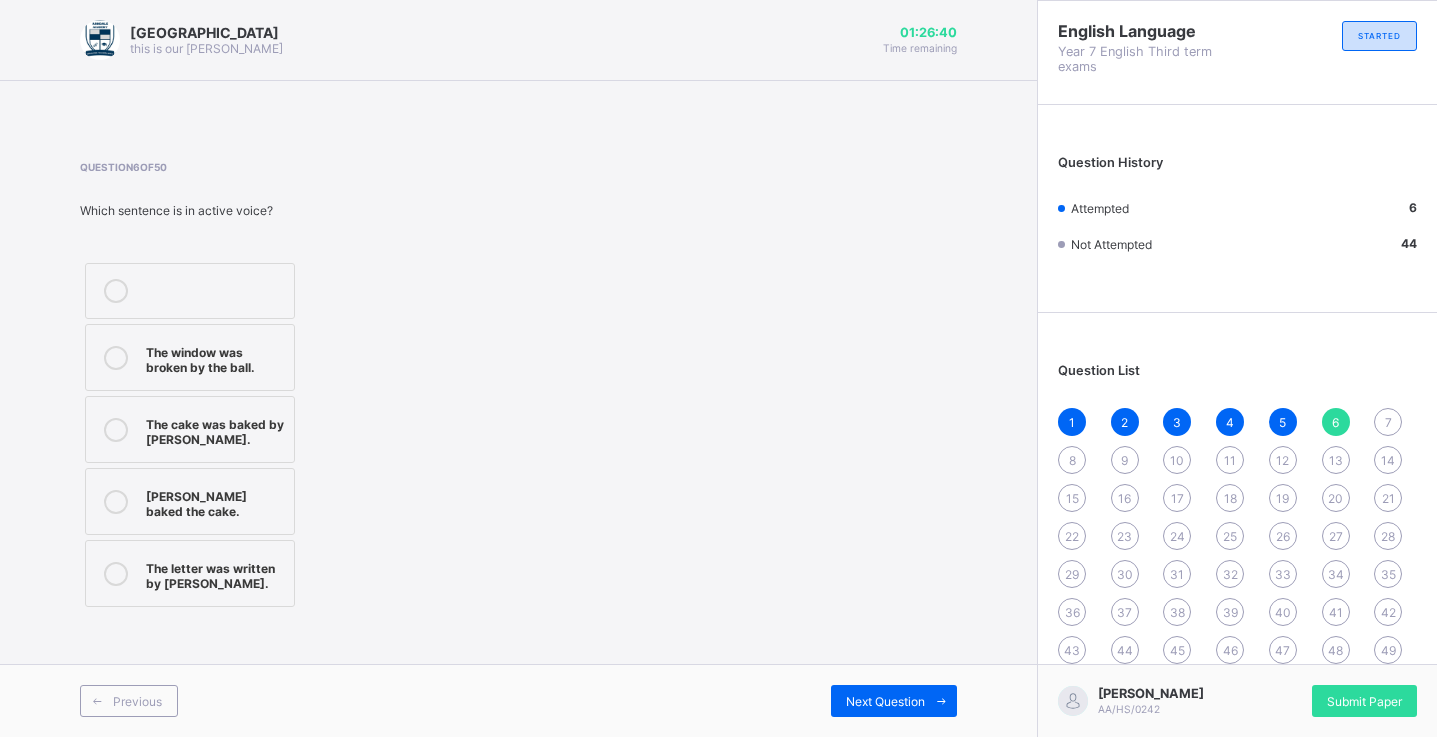 click on "Next Question" at bounding box center [885, 701] 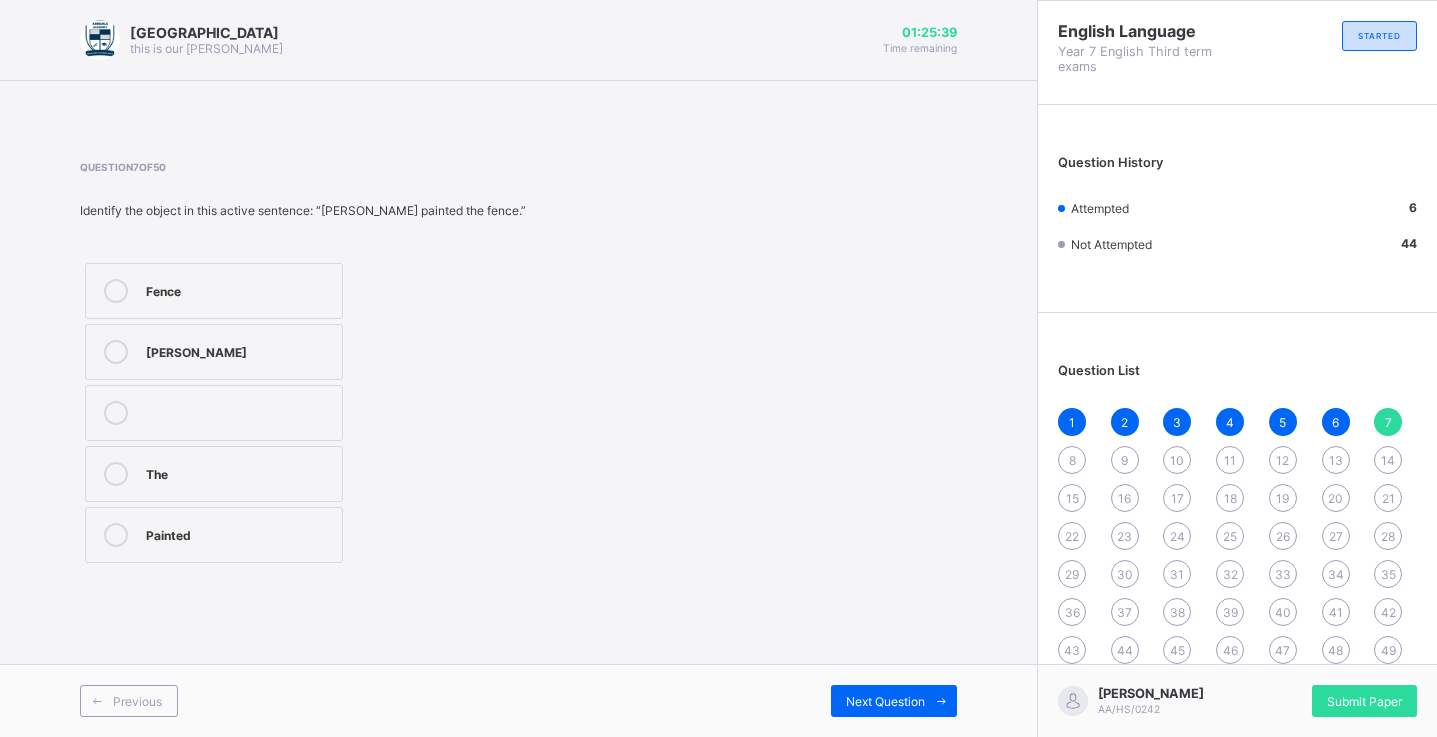 click on "Painted" at bounding box center [214, 535] 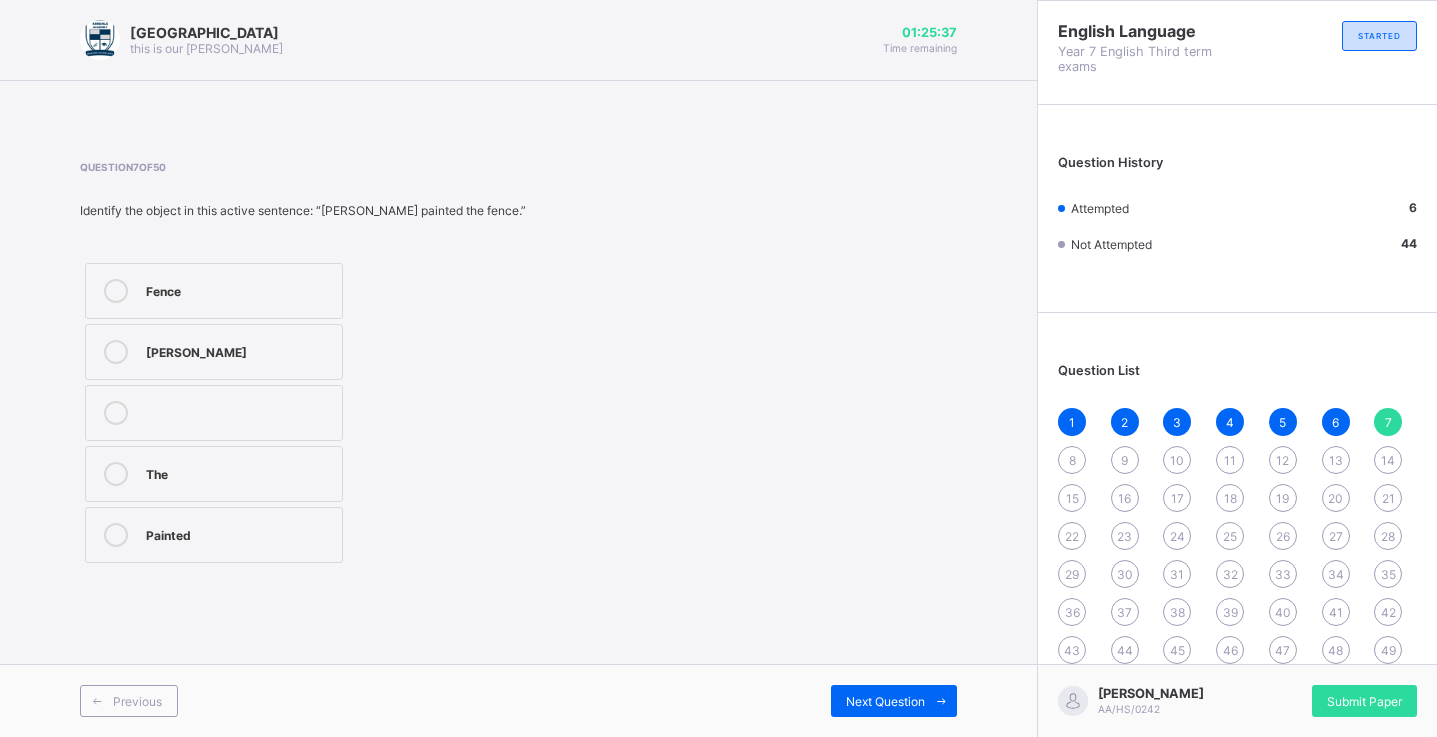 click on "Next Question" at bounding box center [894, 701] 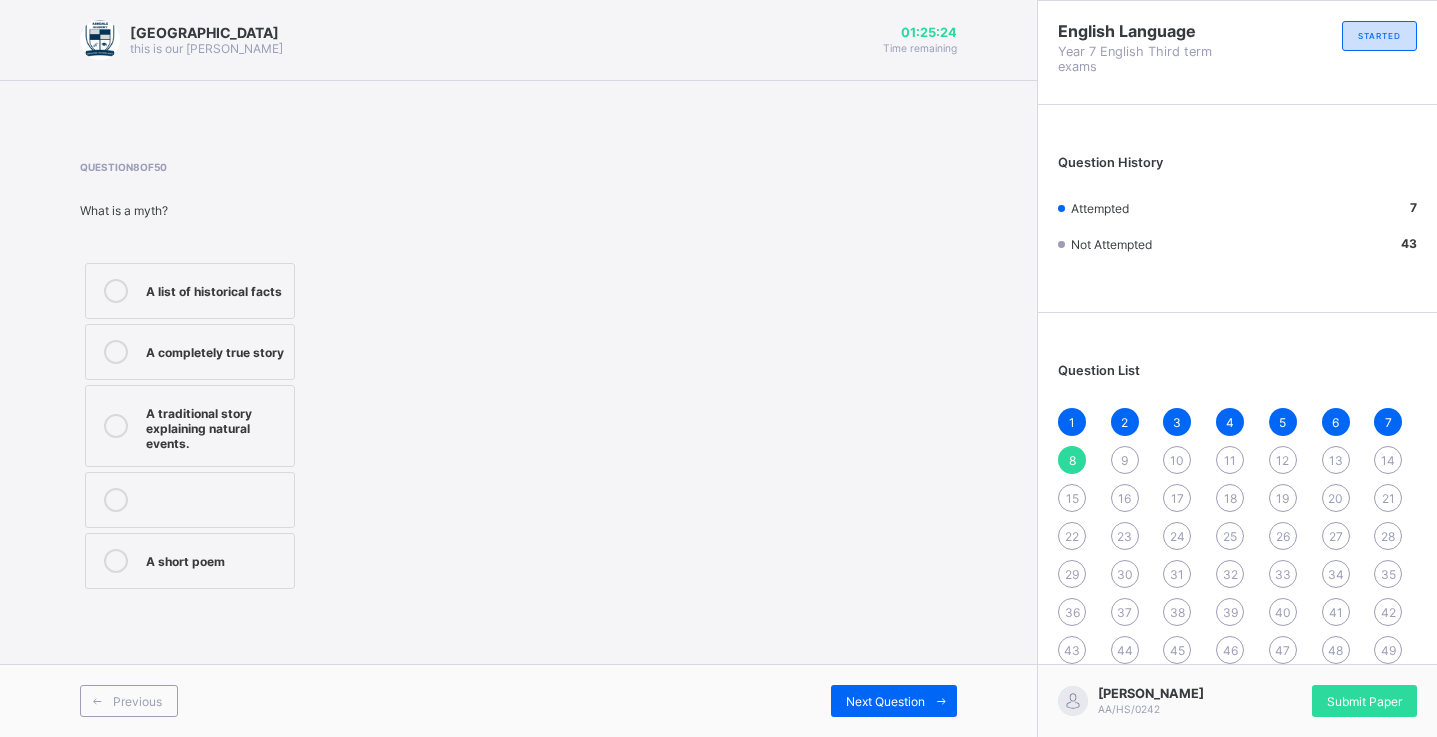 click on "A traditional story explaining natural events." at bounding box center (215, 426) 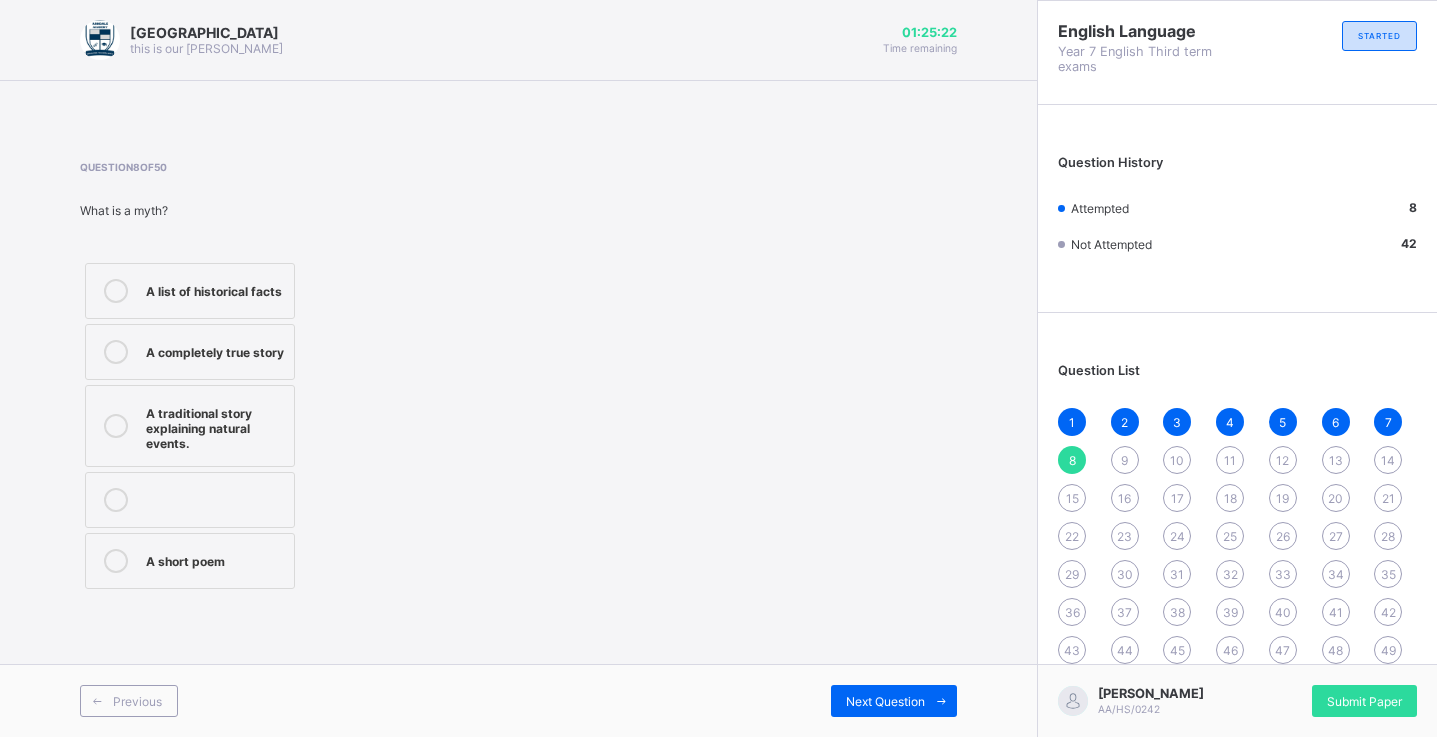 click on "Next Question" at bounding box center (885, 701) 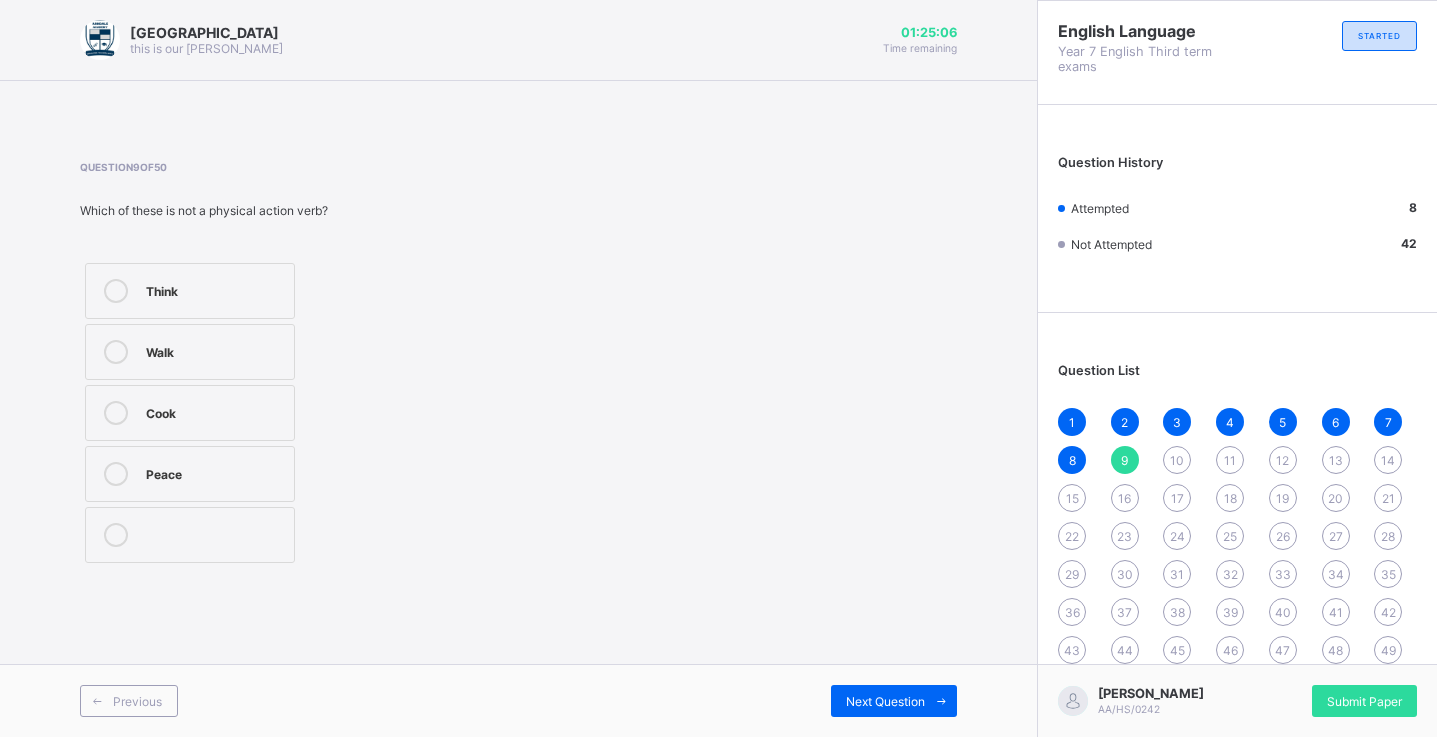 click on "Submit Paper" at bounding box center (1364, 701) 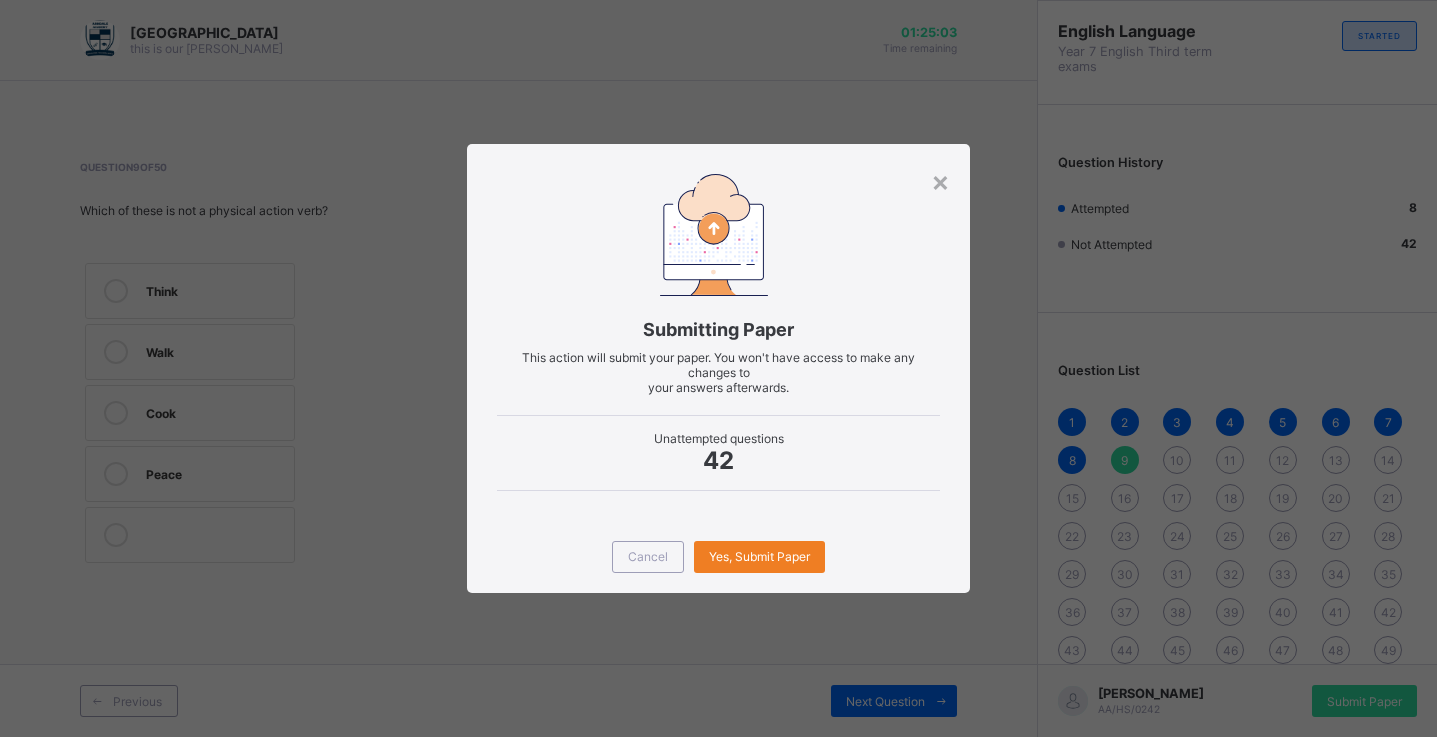 click on "×" at bounding box center [940, 181] 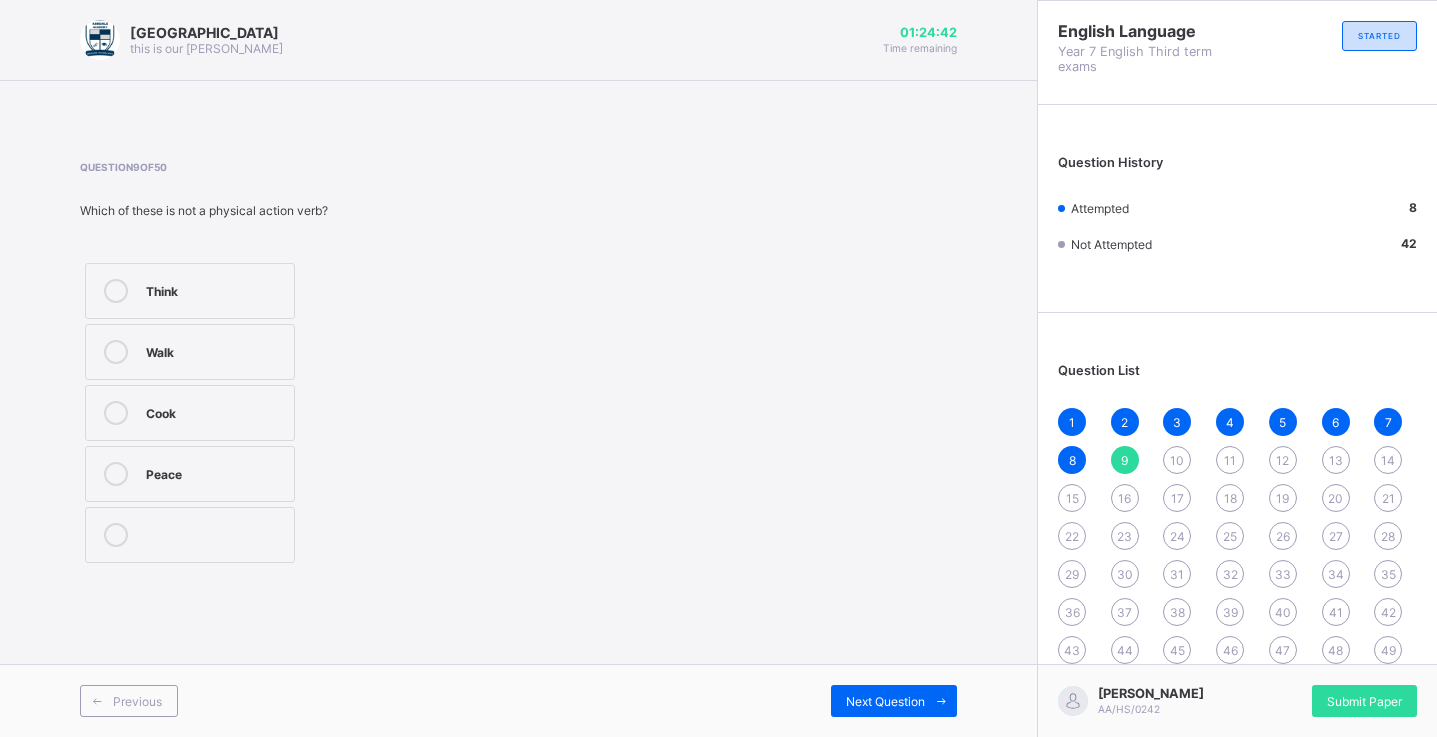 click on "Think" at bounding box center [215, 289] 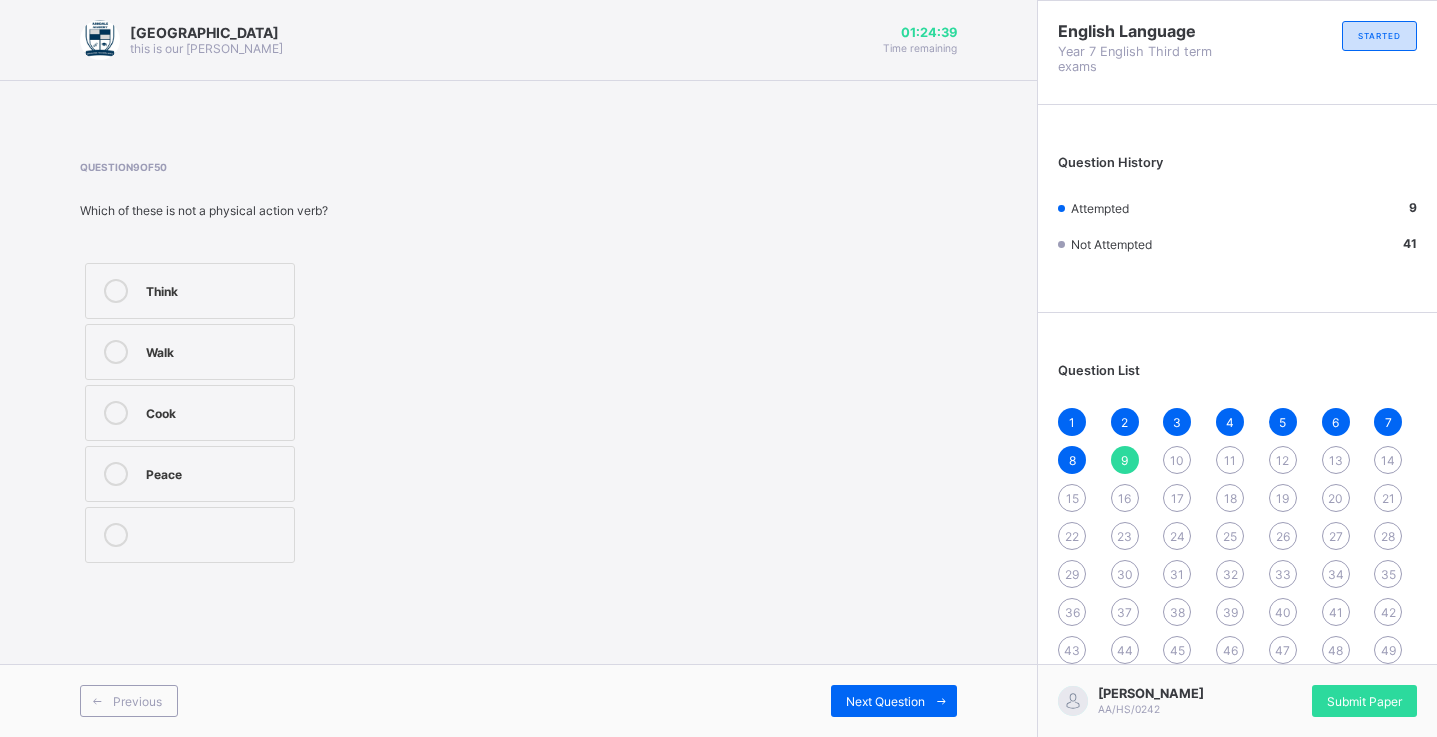 click on "Peace" at bounding box center (190, 474) 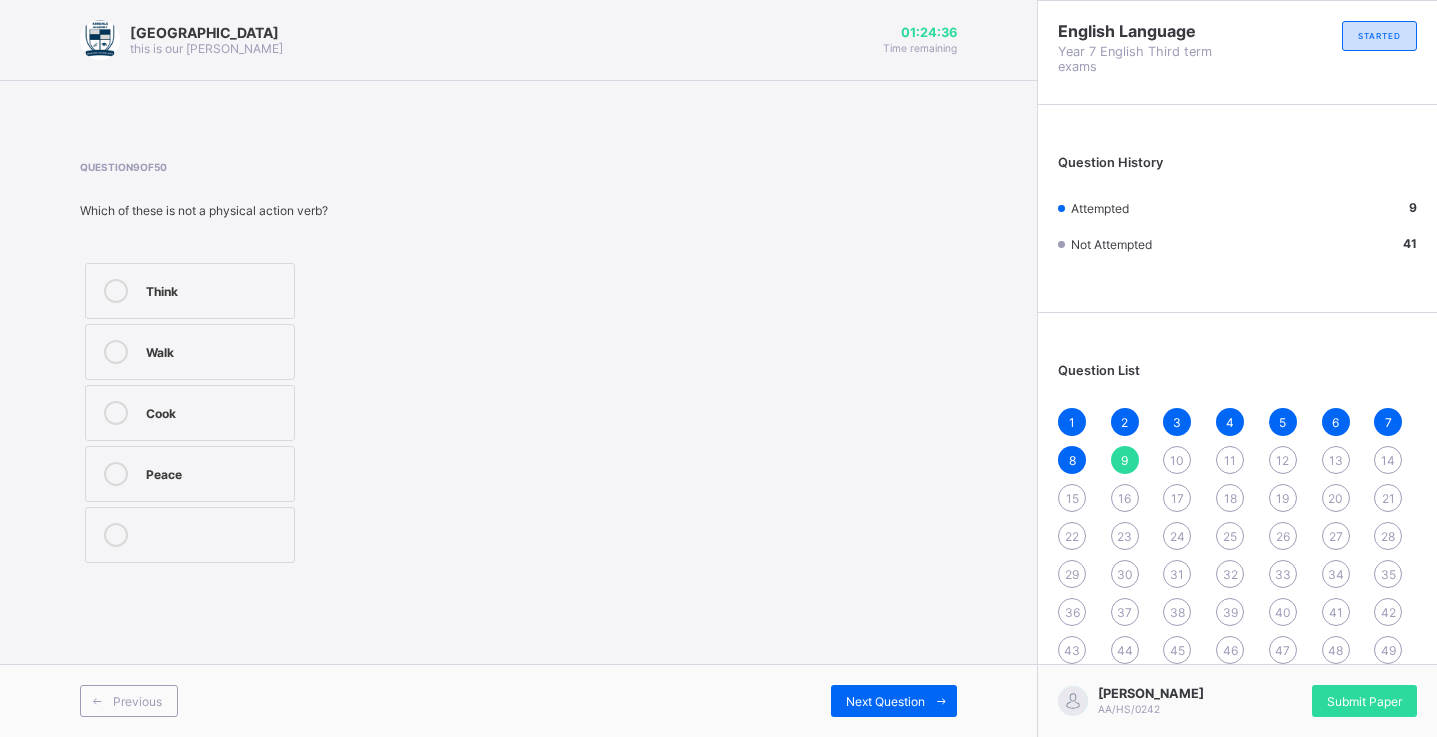 click on "Next Question" at bounding box center (885, 701) 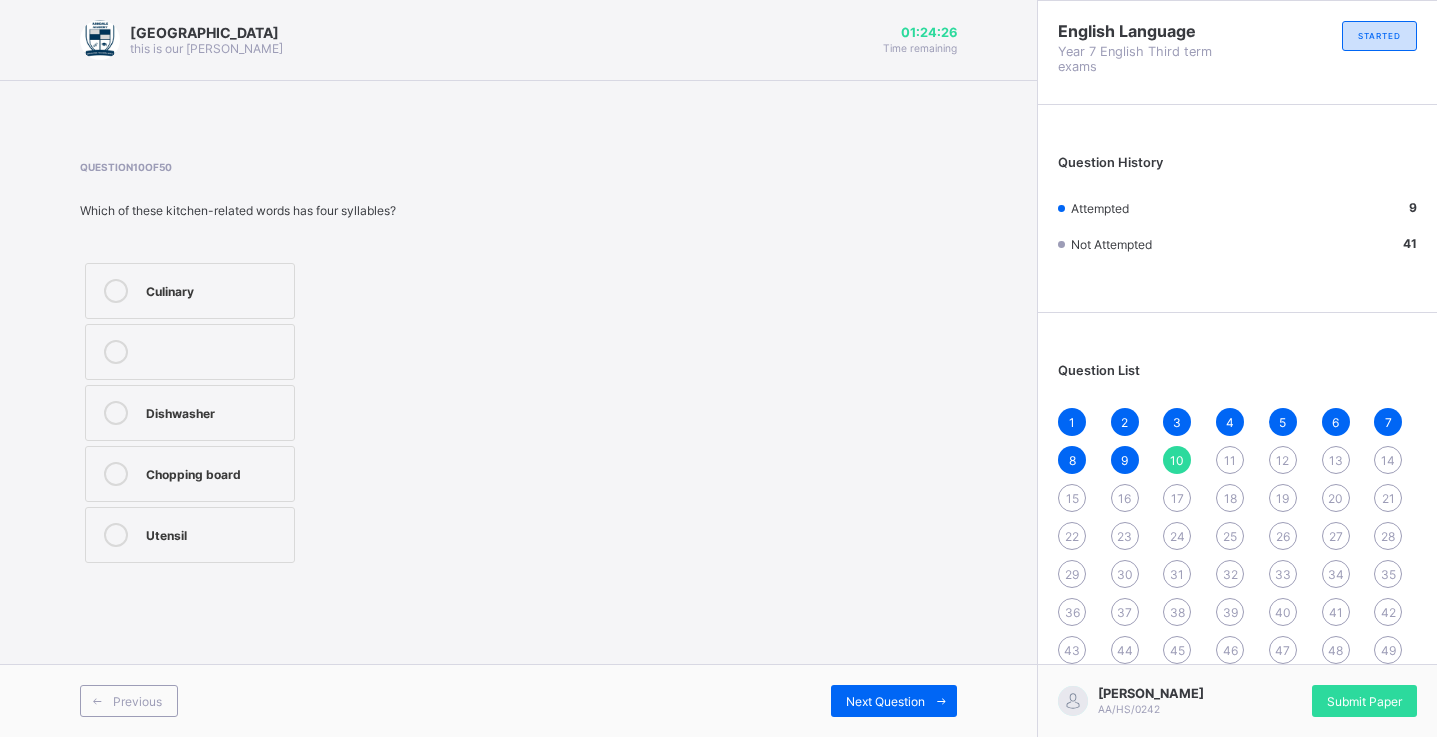 click on "Chopping board" at bounding box center [215, 474] 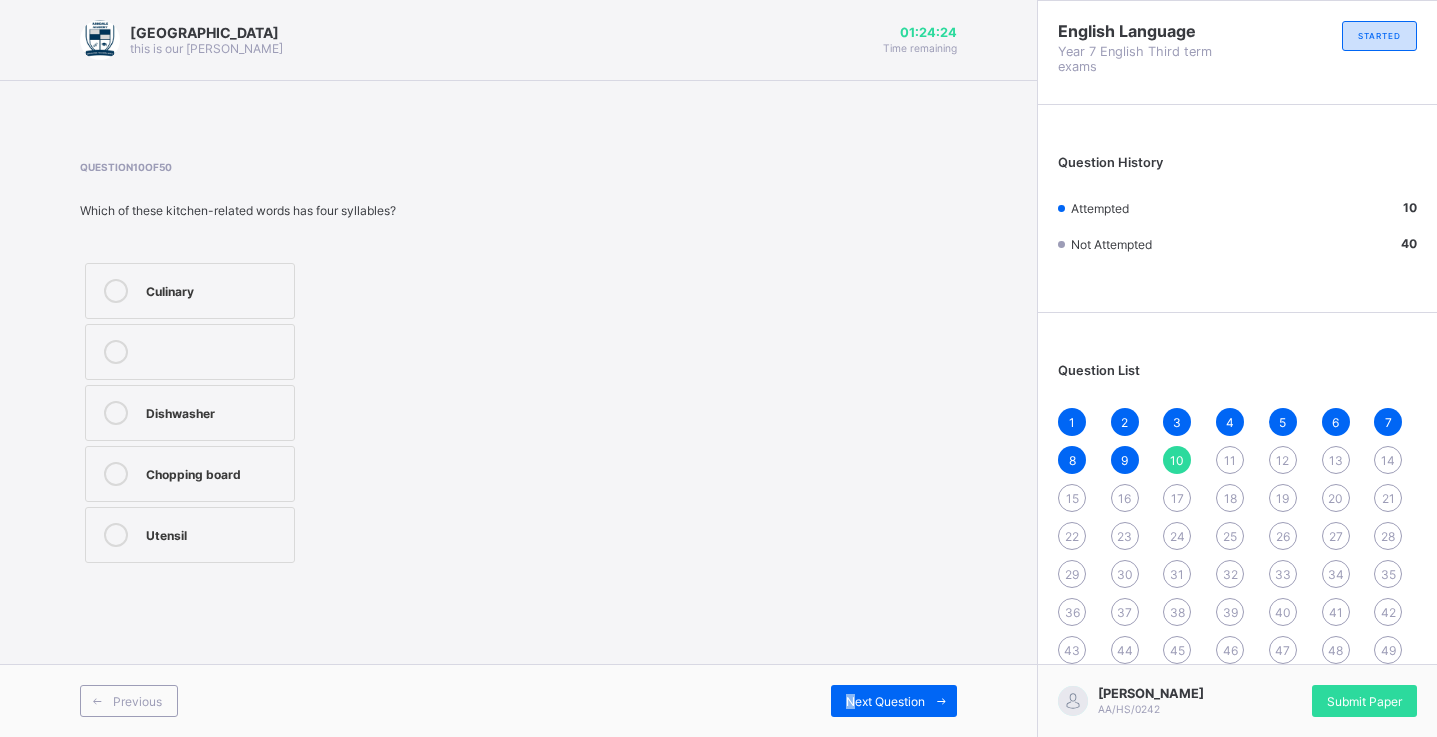 drag, startPoint x: 847, startPoint y: 694, endPoint x: 861, endPoint y: 685, distance: 16.643316 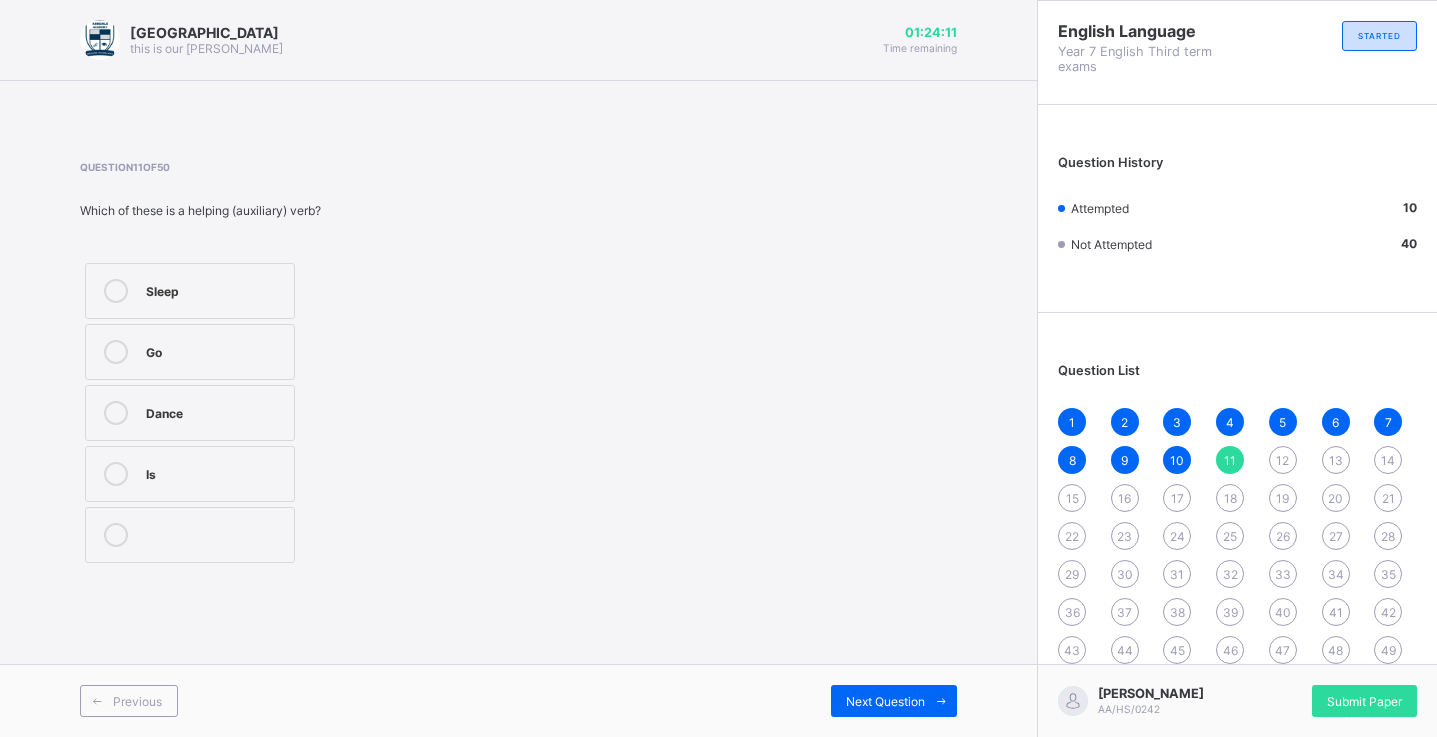 click on "Sleep" at bounding box center (215, 289) 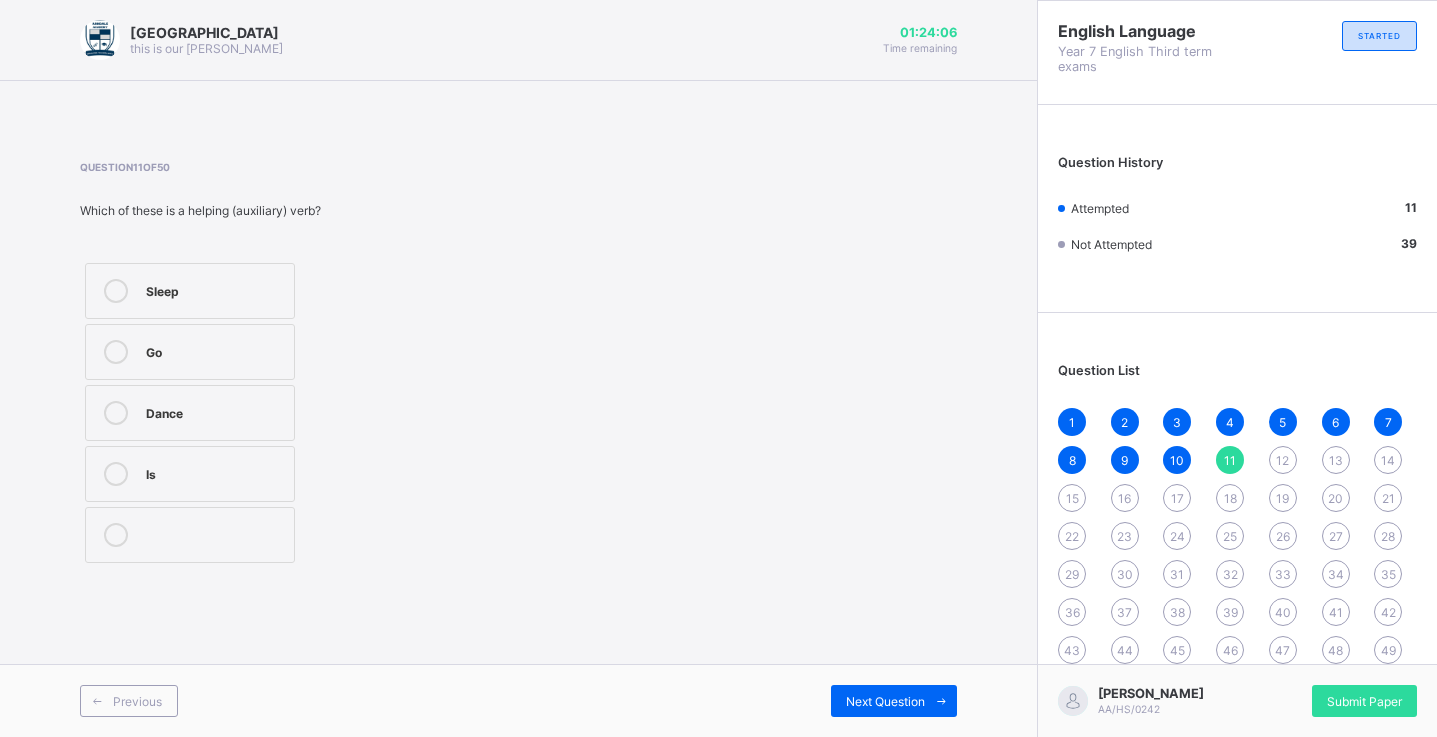 click on "Next Question" at bounding box center [894, 701] 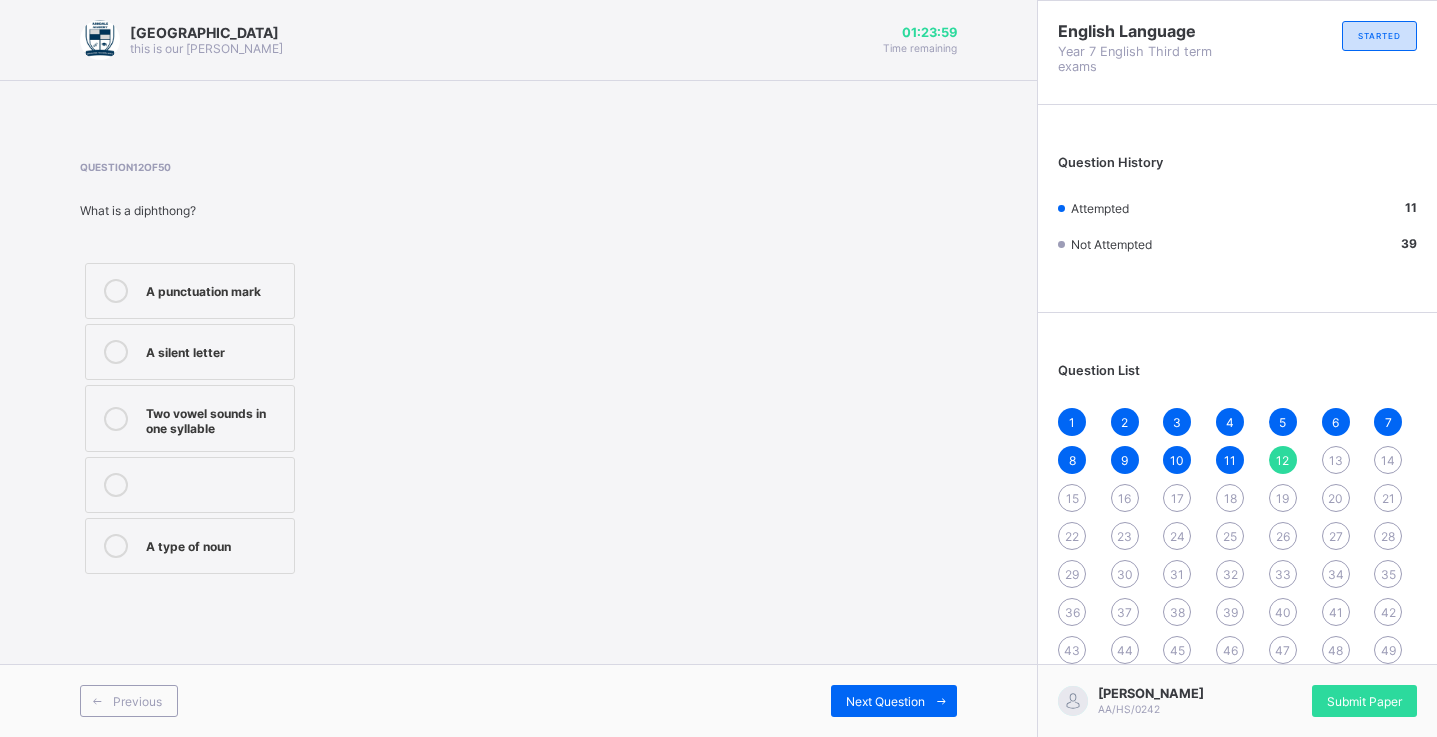 click at bounding box center (116, 419) 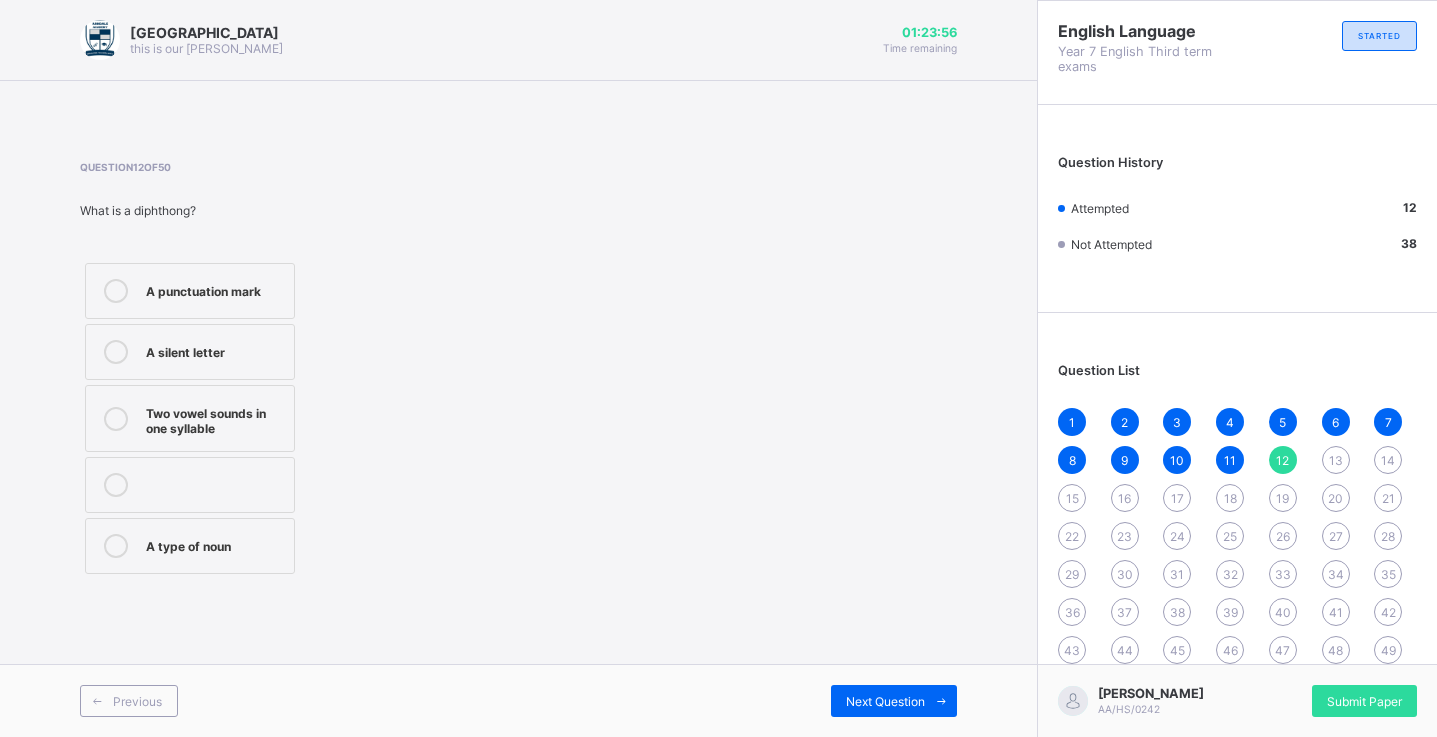 click at bounding box center (941, 701) 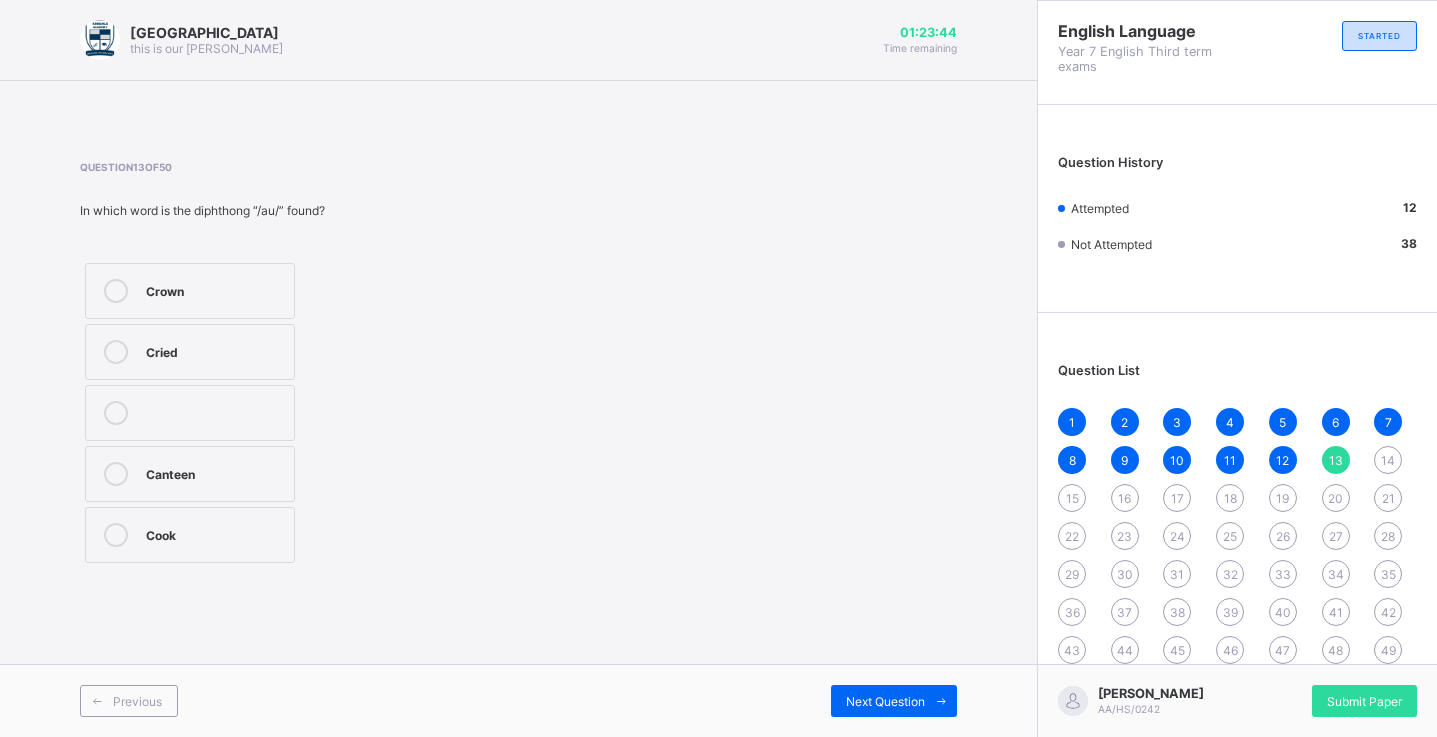 click on "Cook" at bounding box center [190, 535] 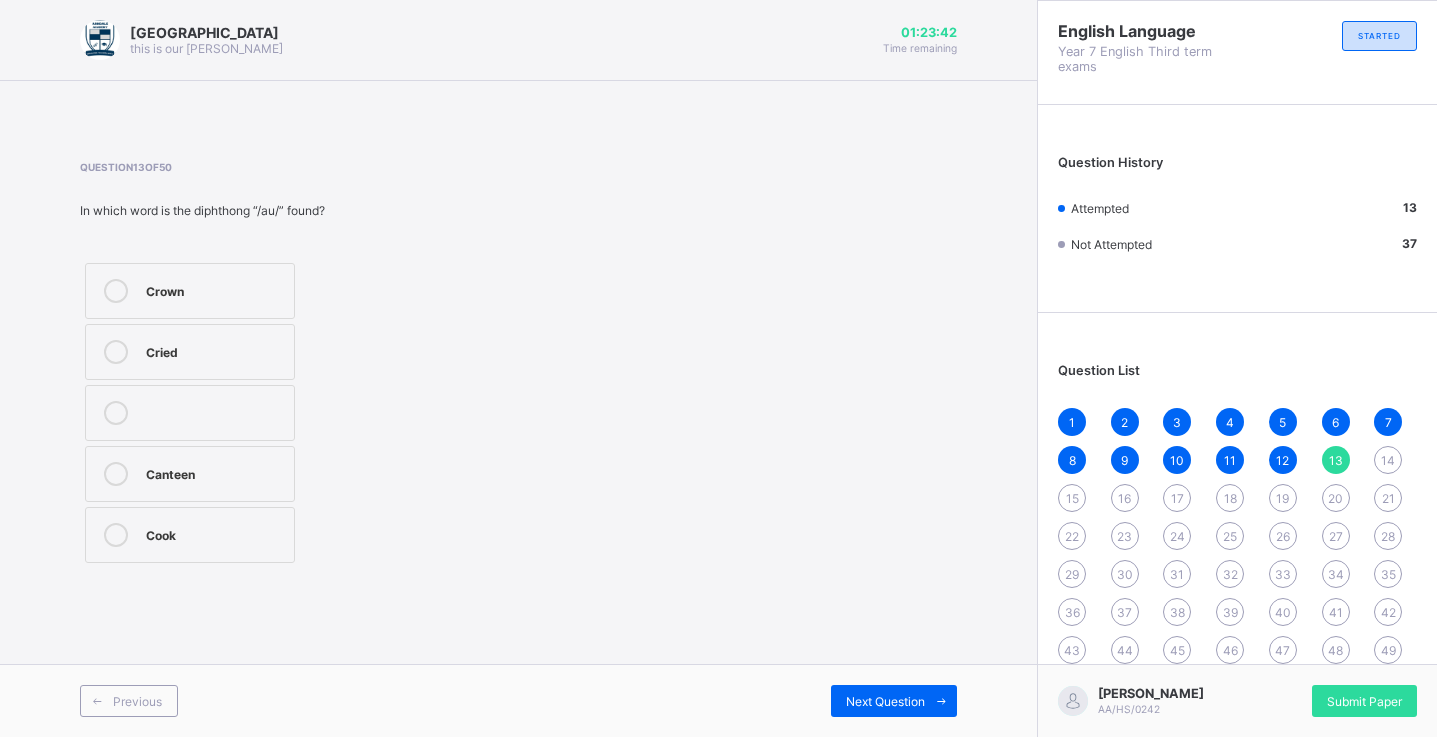 click on "Next Question" at bounding box center (894, 701) 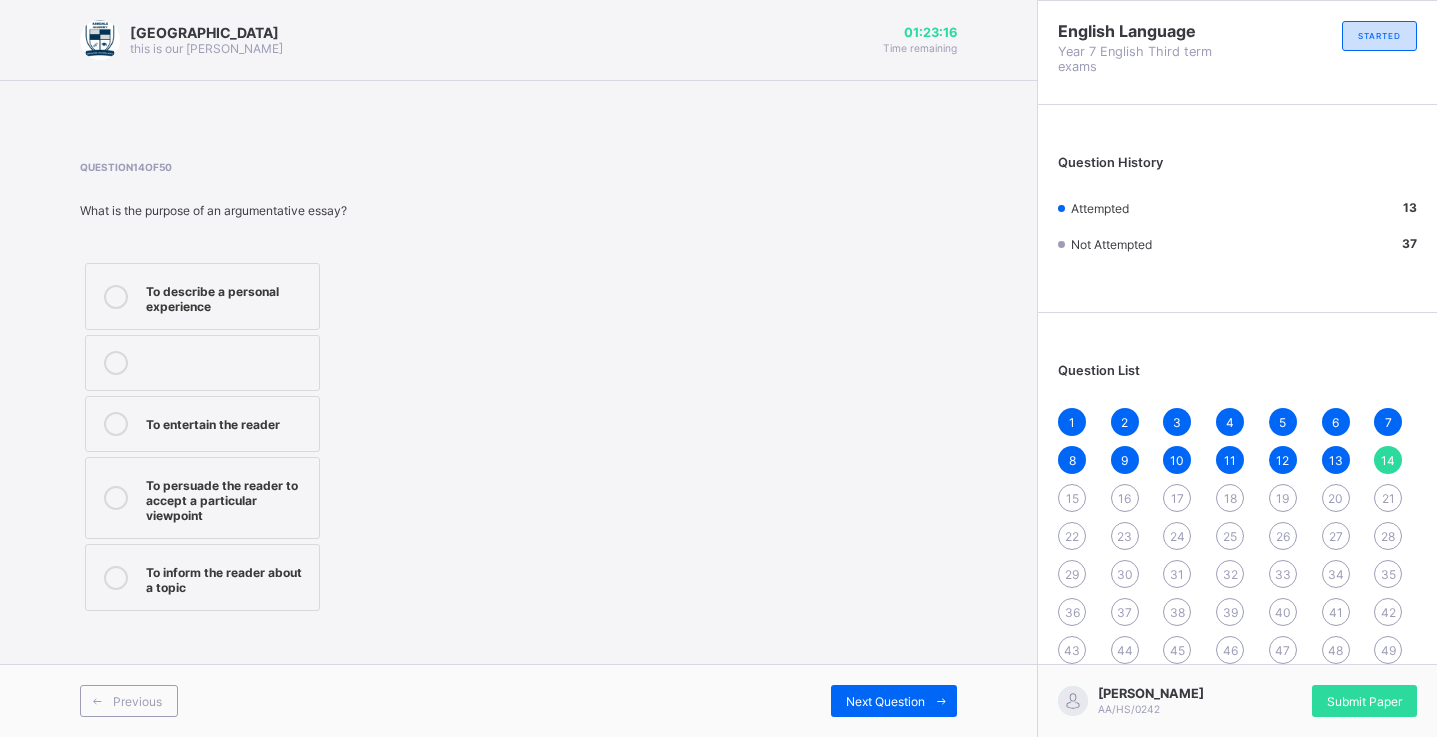 click on "To persuade the reader to accept a particular viewpoint" at bounding box center (202, 498) 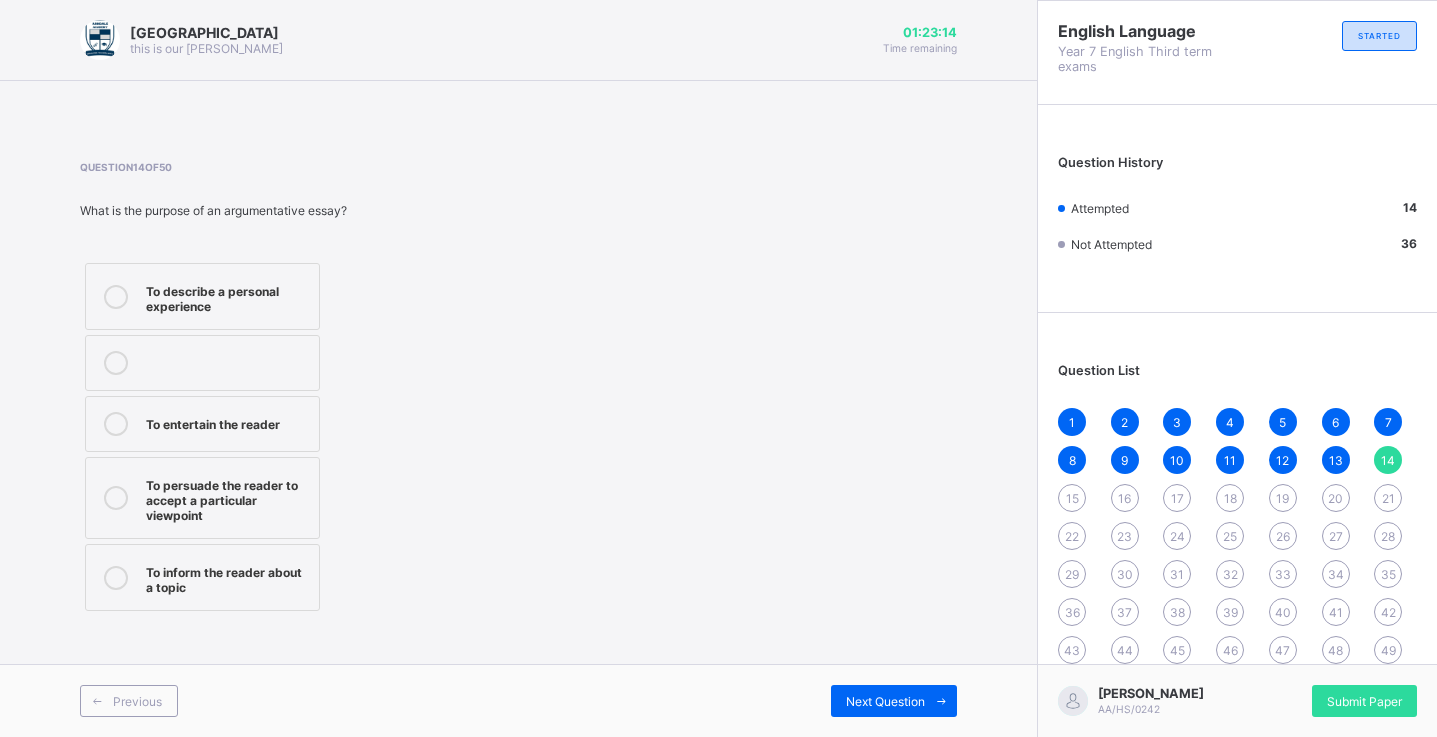 click on "Next Question" at bounding box center (894, 701) 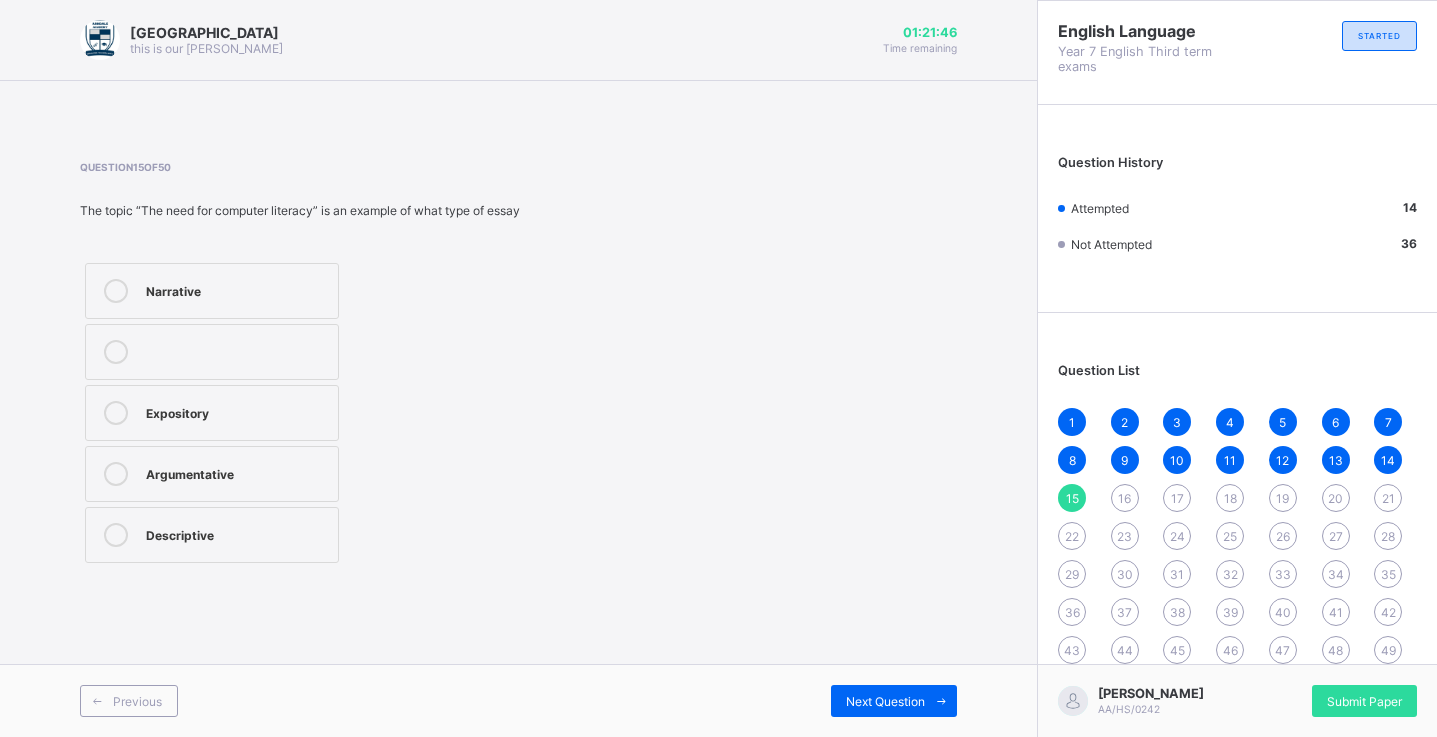 click on "Narrative" at bounding box center [237, 289] 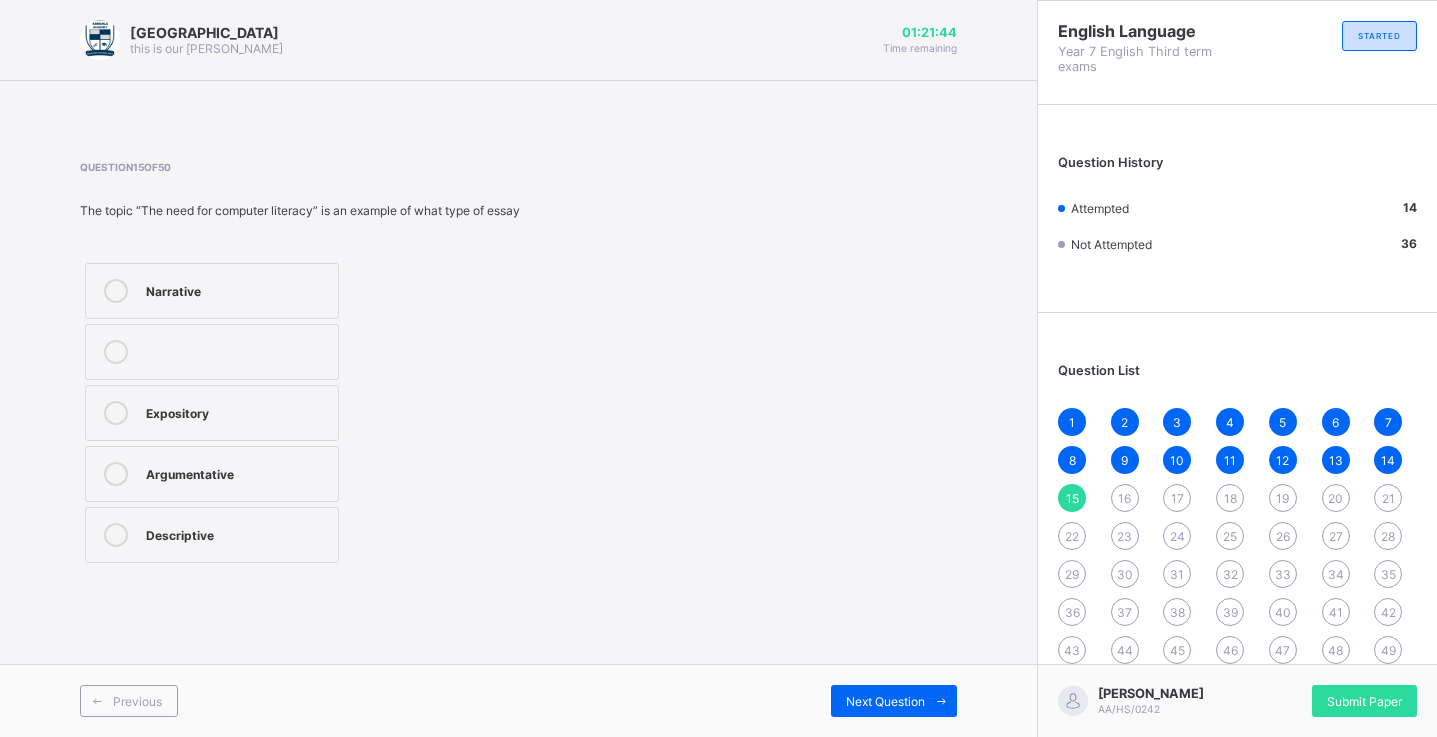 click at bounding box center (941, 701) 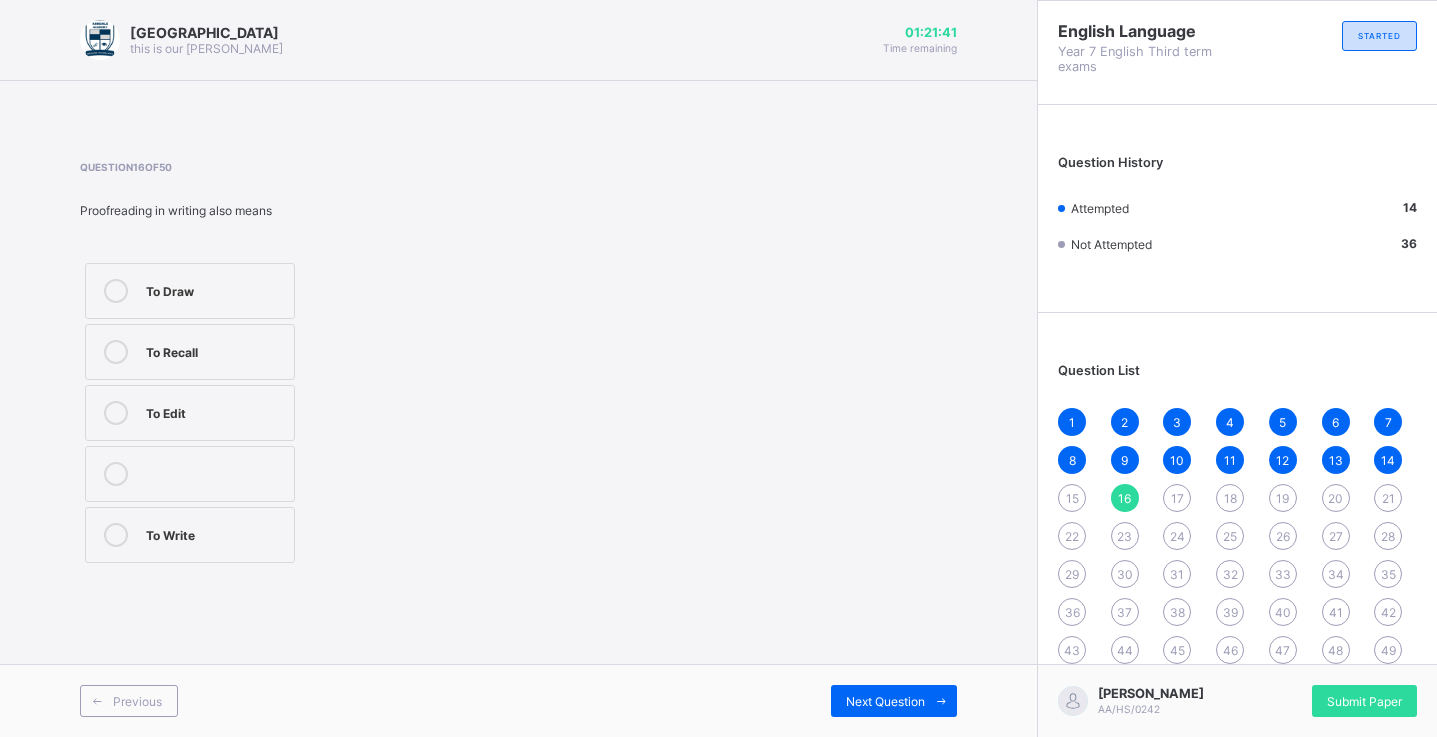 drag, startPoint x: 186, startPoint y: 686, endPoint x: 175, endPoint y: 700, distance: 17.804493 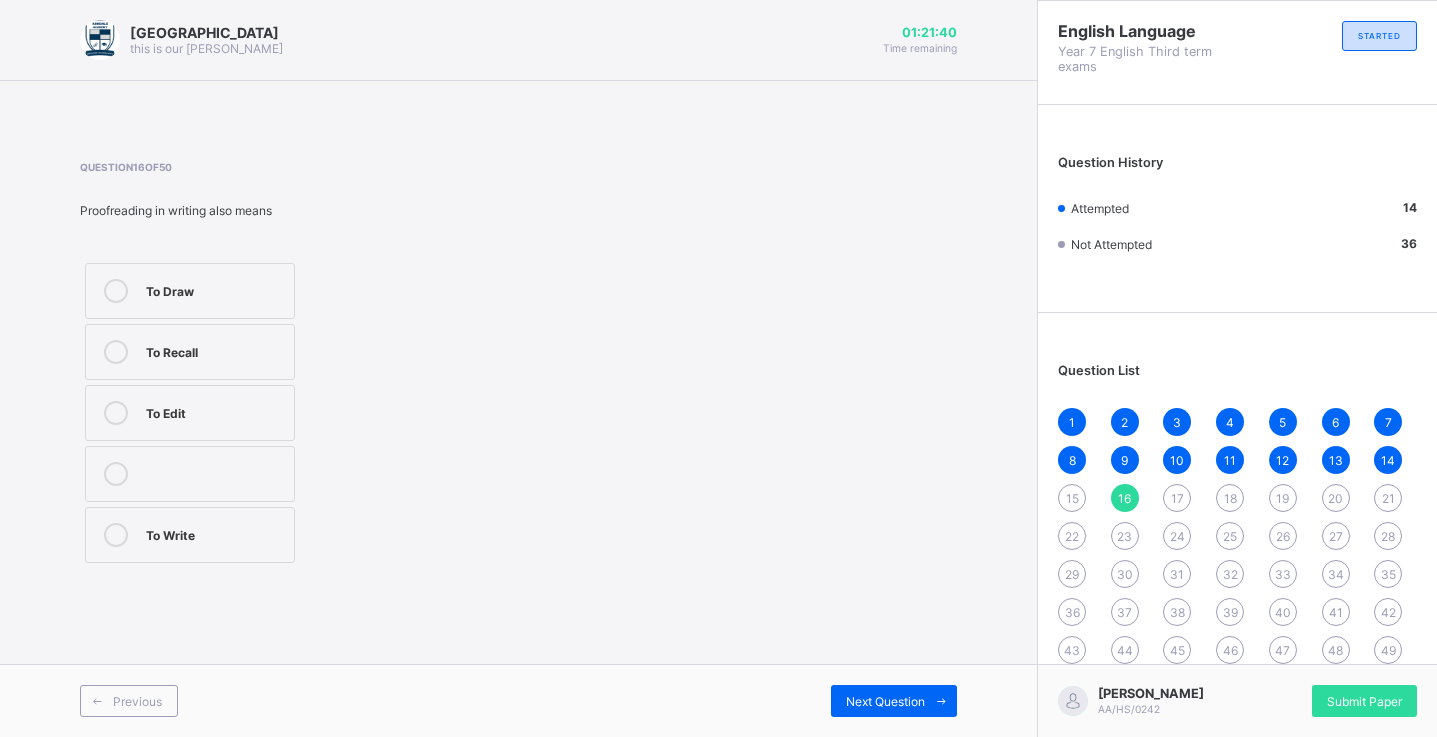click on "Previous" at bounding box center (129, 701) 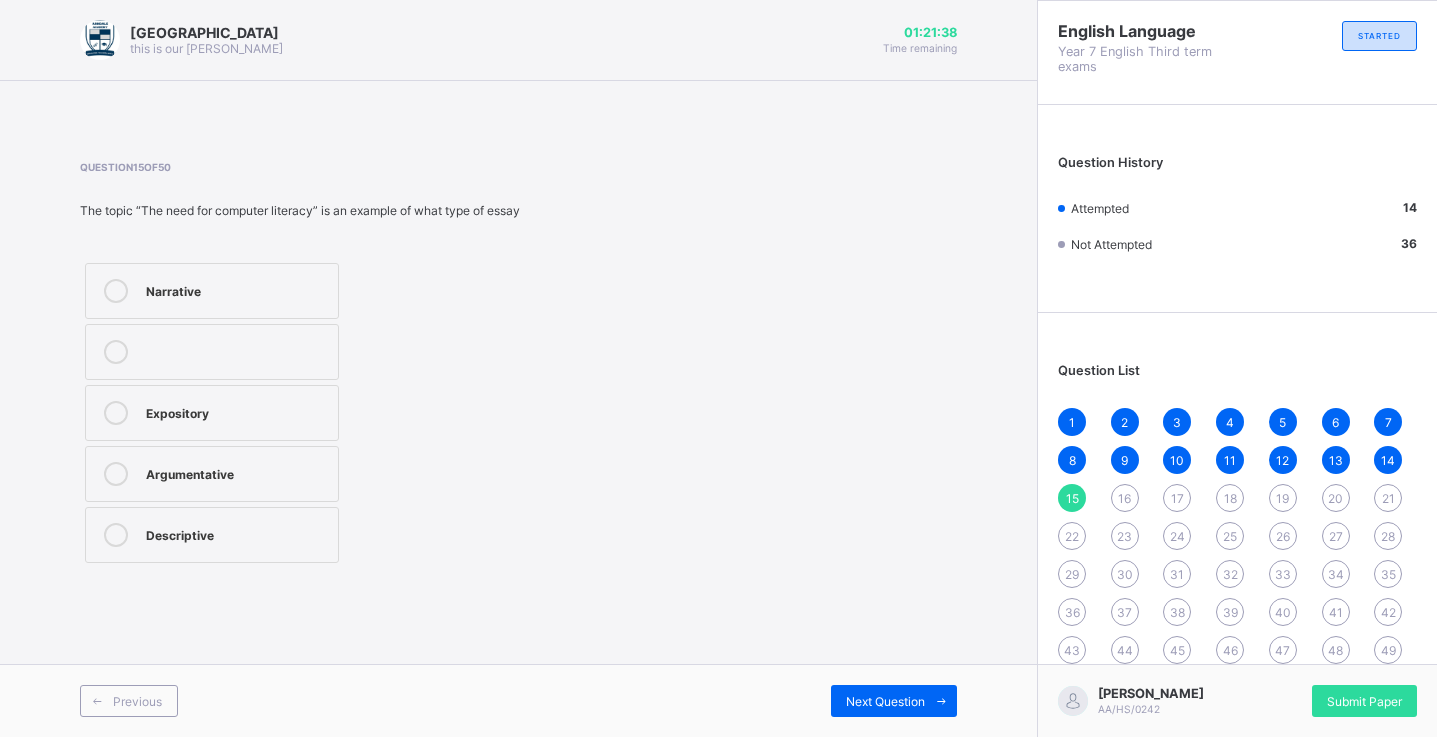 click on "Expository" at bounding box center (237, 411) 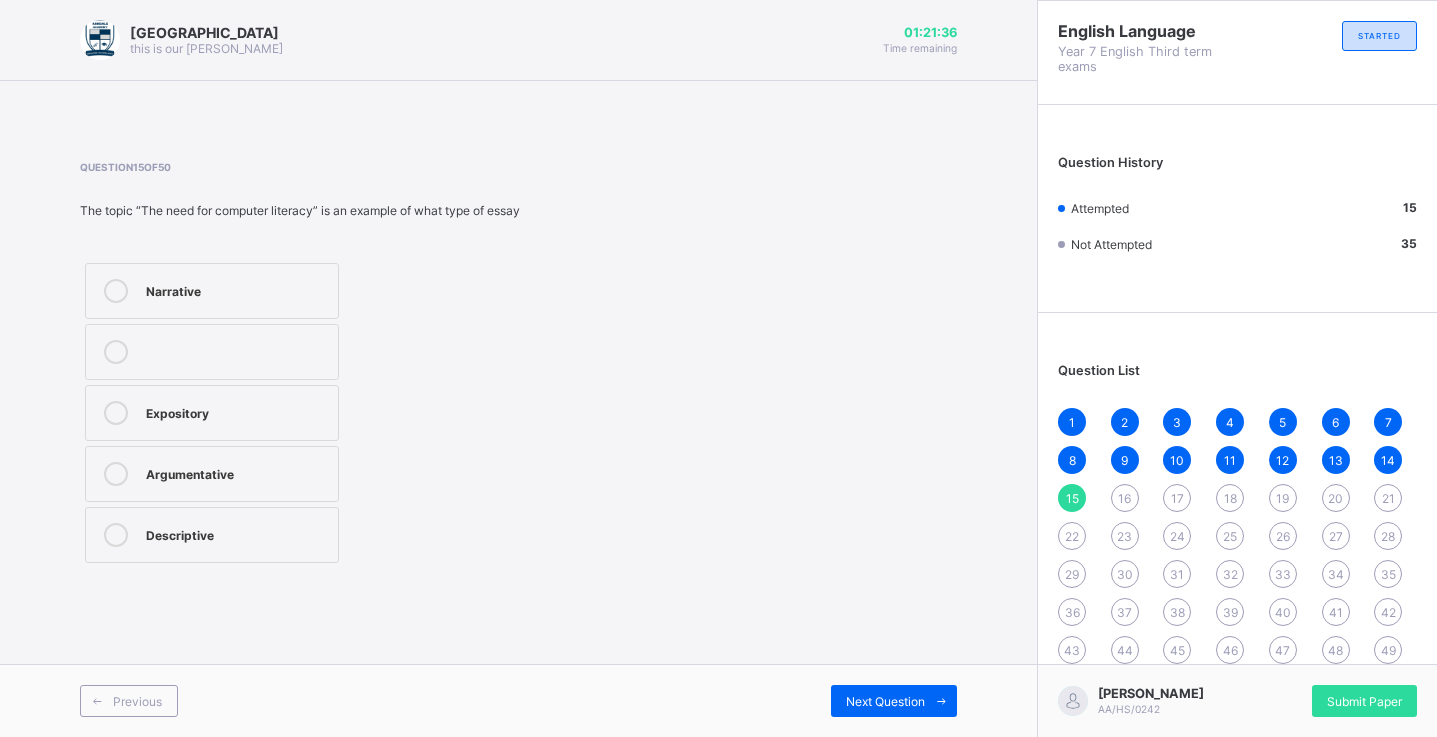 click on "Narrative" at bounding box center [237, 289] 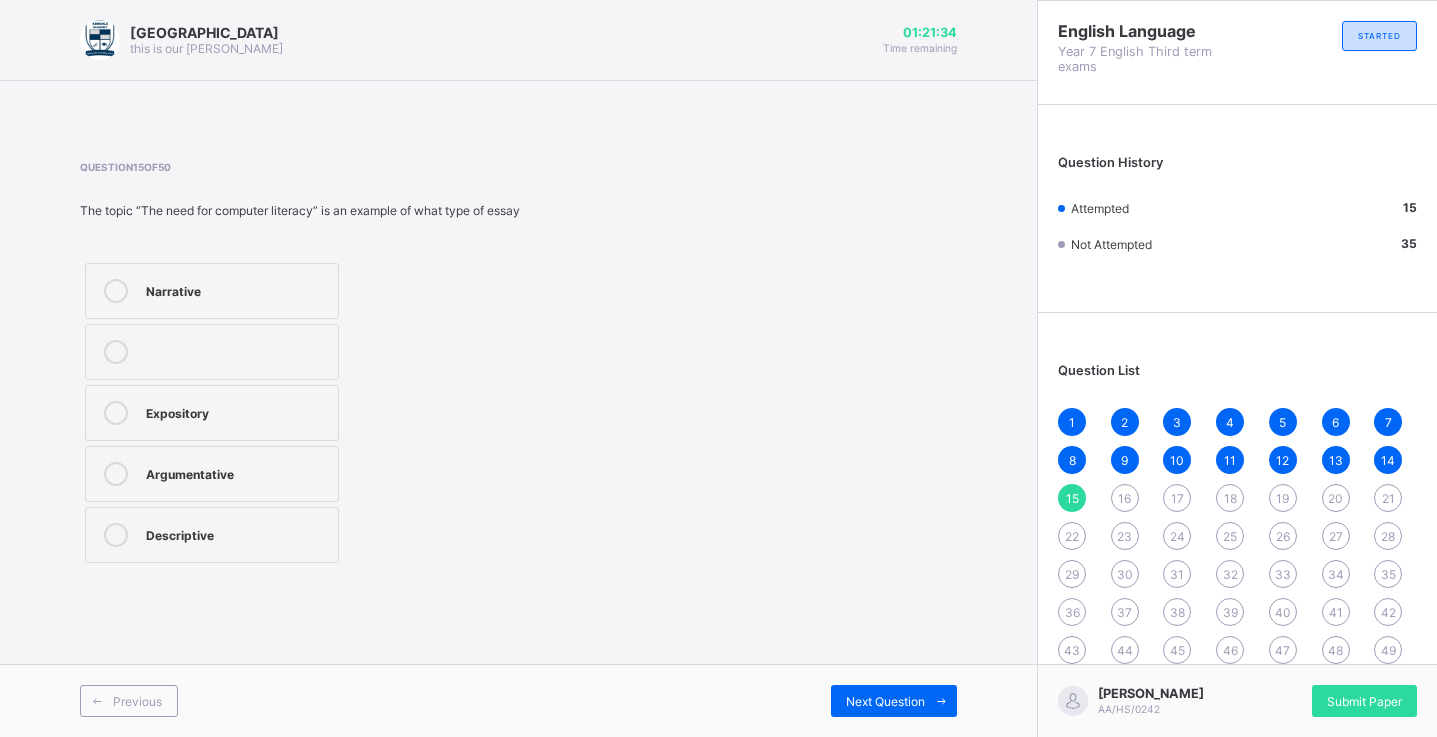 click on "Previous Next Question" at bounding box center (518, 700) 